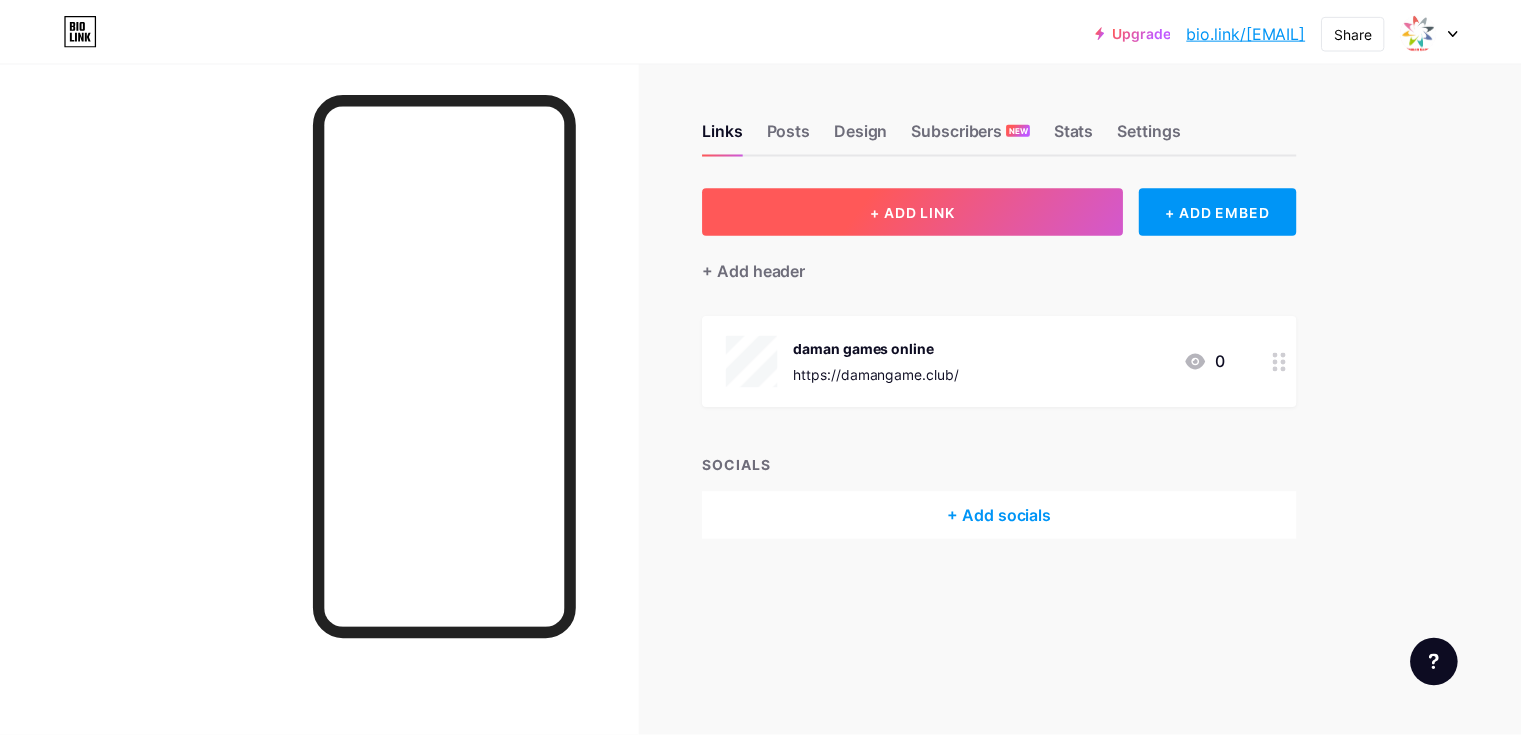scroll, scrollTop: 0, scrollLeft: 0, axis: both 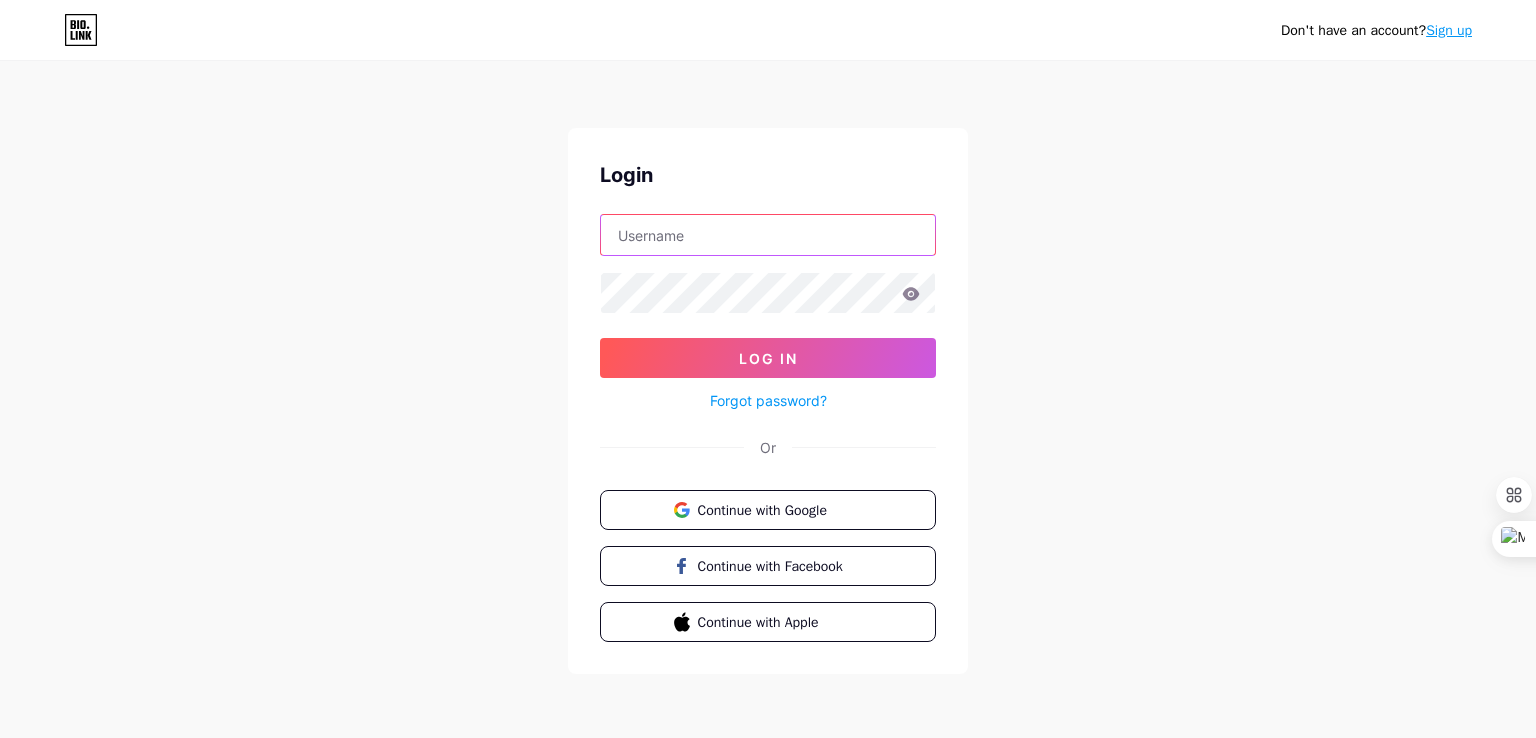 type on "[EMAIL]" 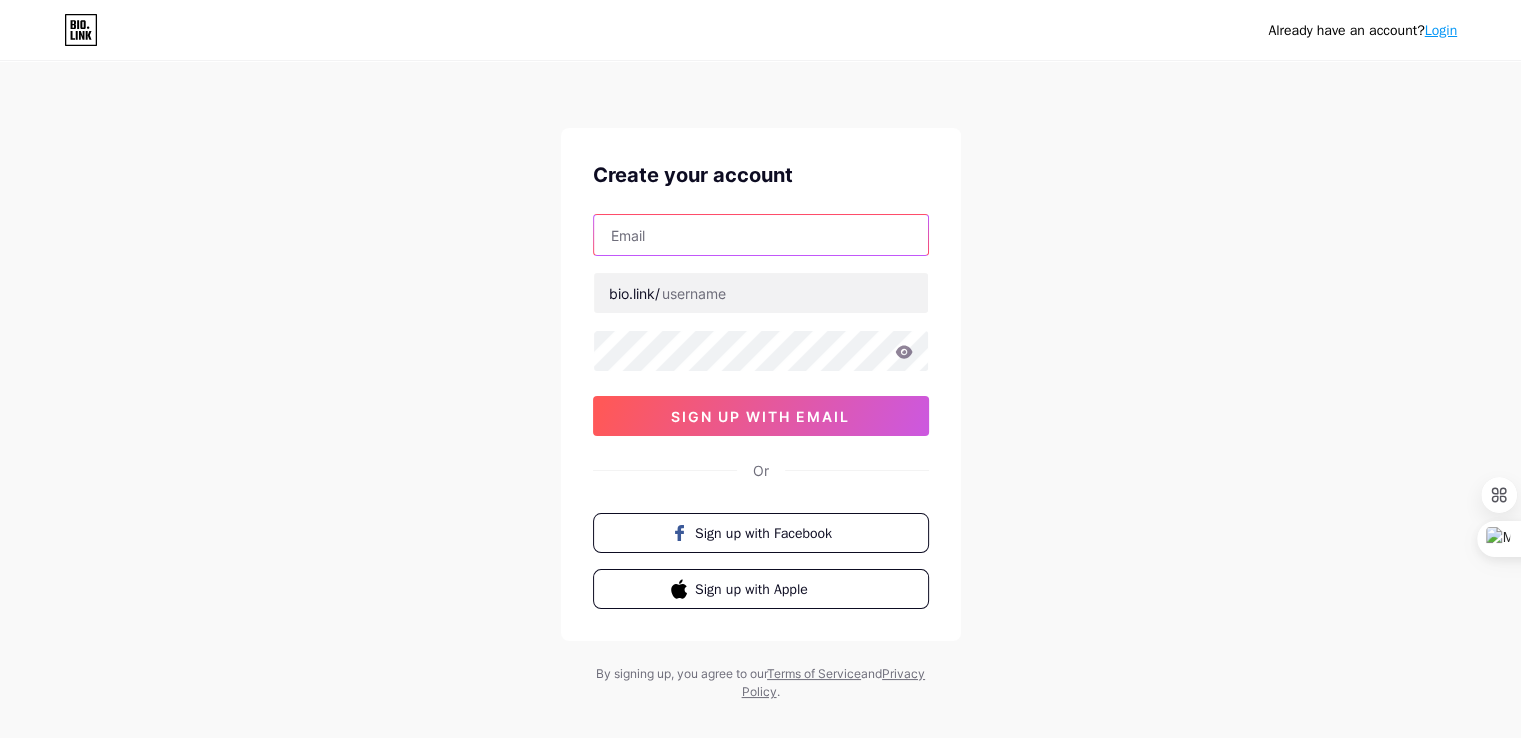 click at bounding box center (761, 235) 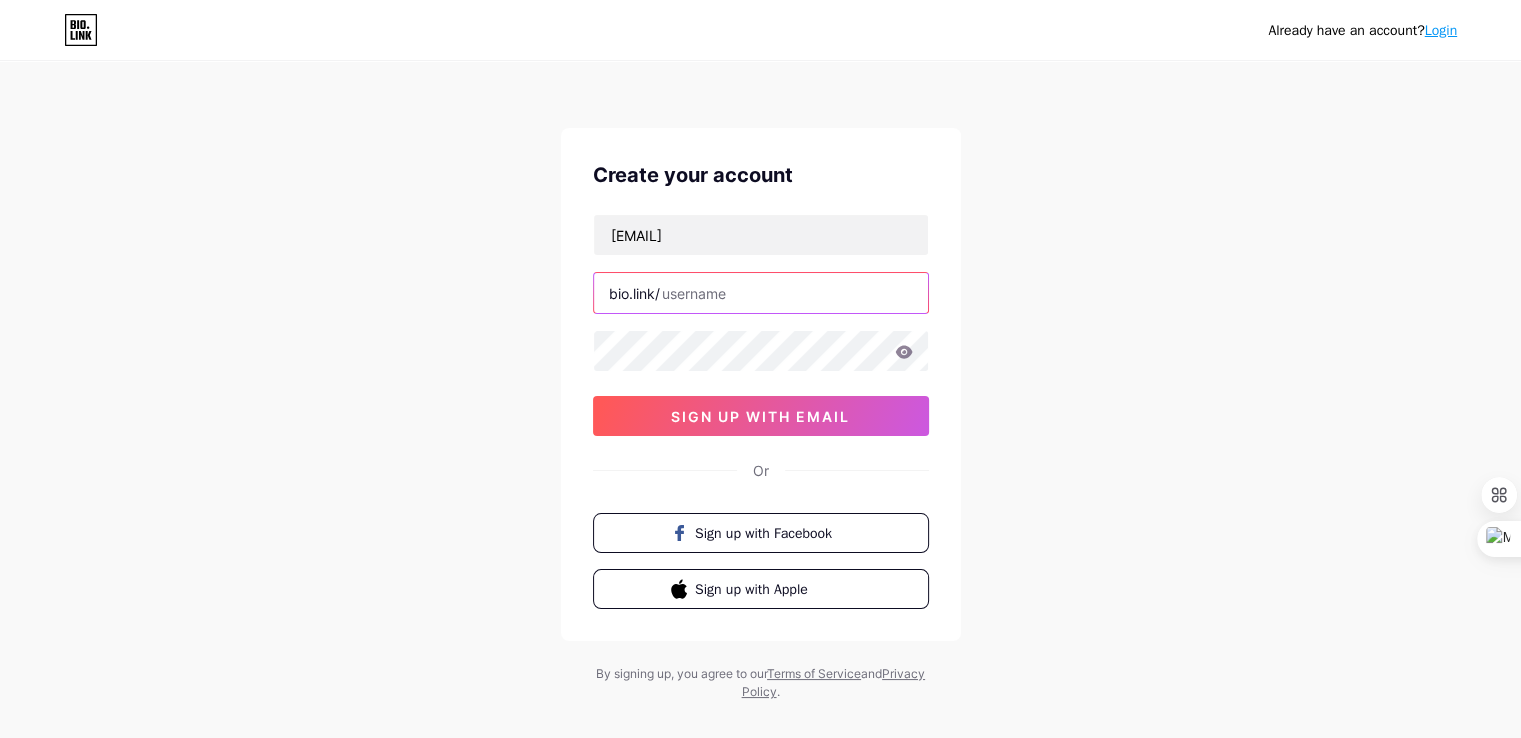 click at bounding box center [761, 293] 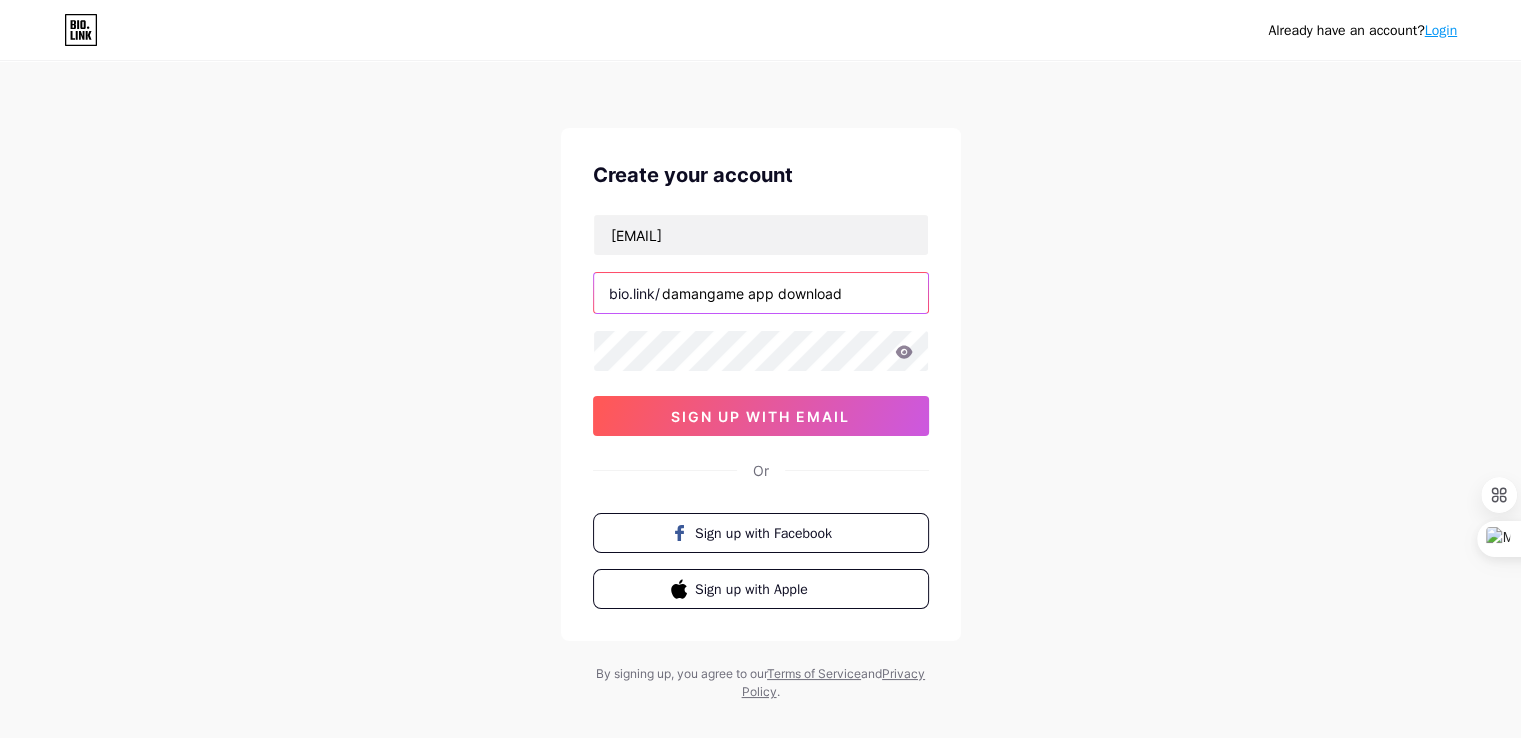 click on "damangame app download" at bounding box center [761, 293] 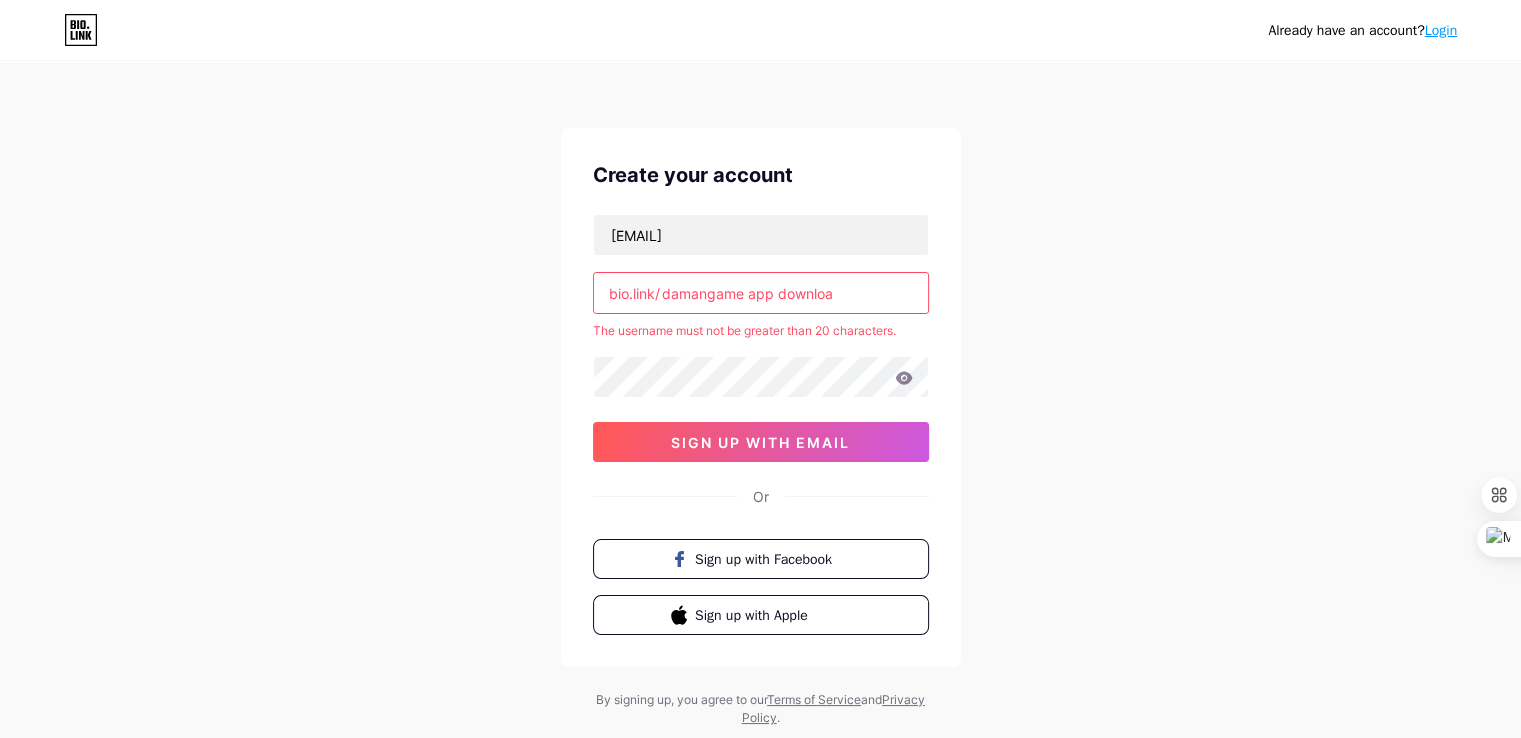 click on "damangame app downloa" at bounding box center [761, 293] 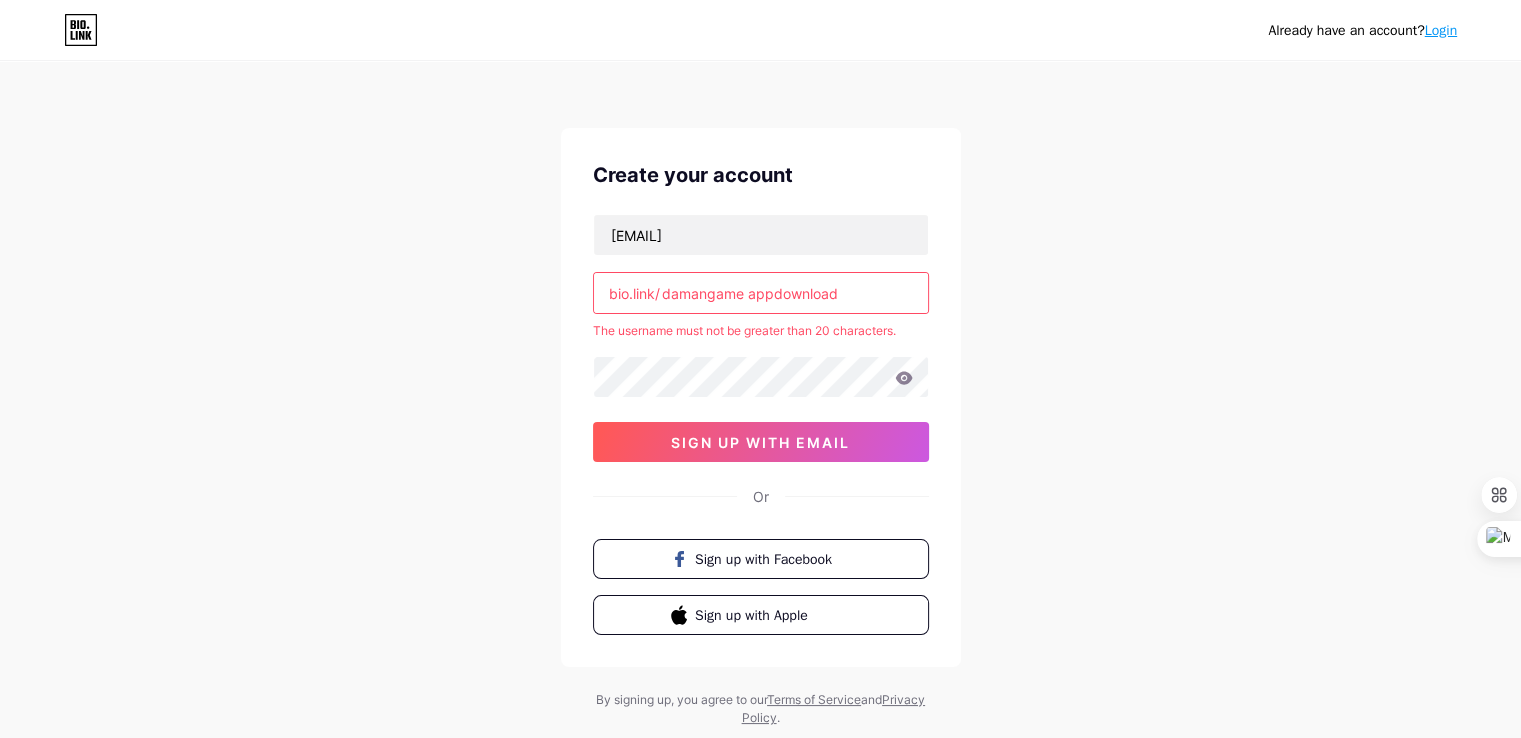 click on "damangame appdownload" at bounding box center [761, 293] 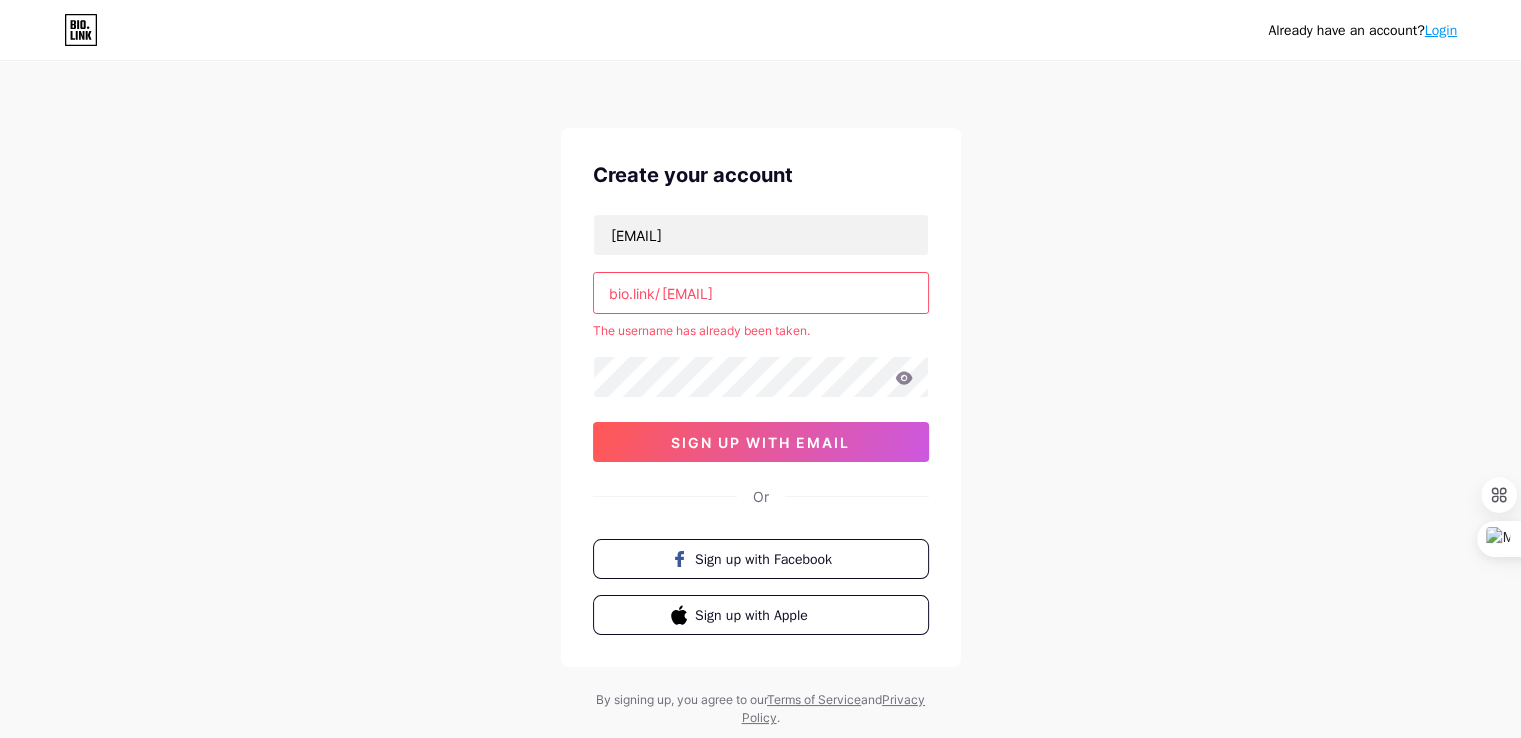 click on "[EMAIL]" at bounding box center (761, 293) 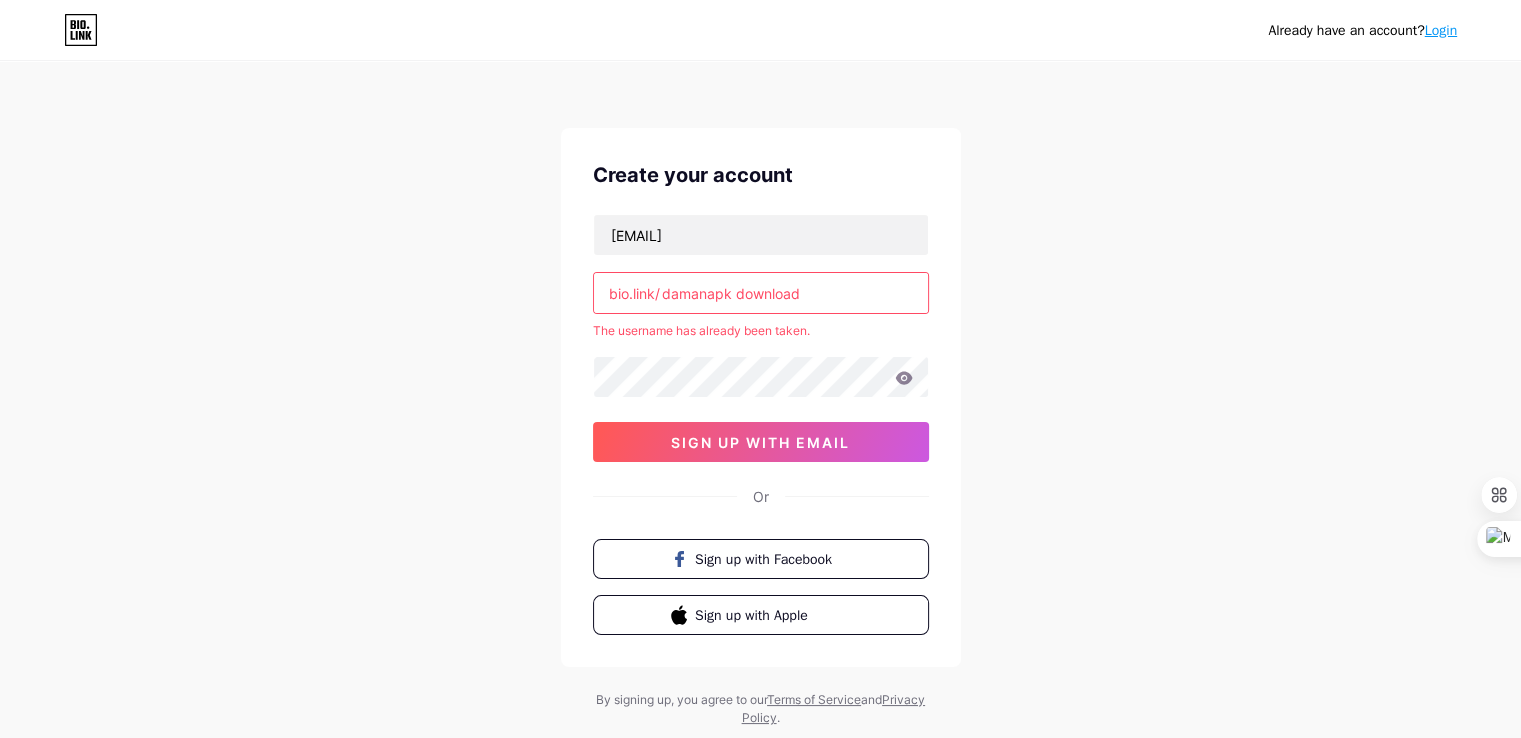 click on "damanapk download" at bounding box center (761, 293) 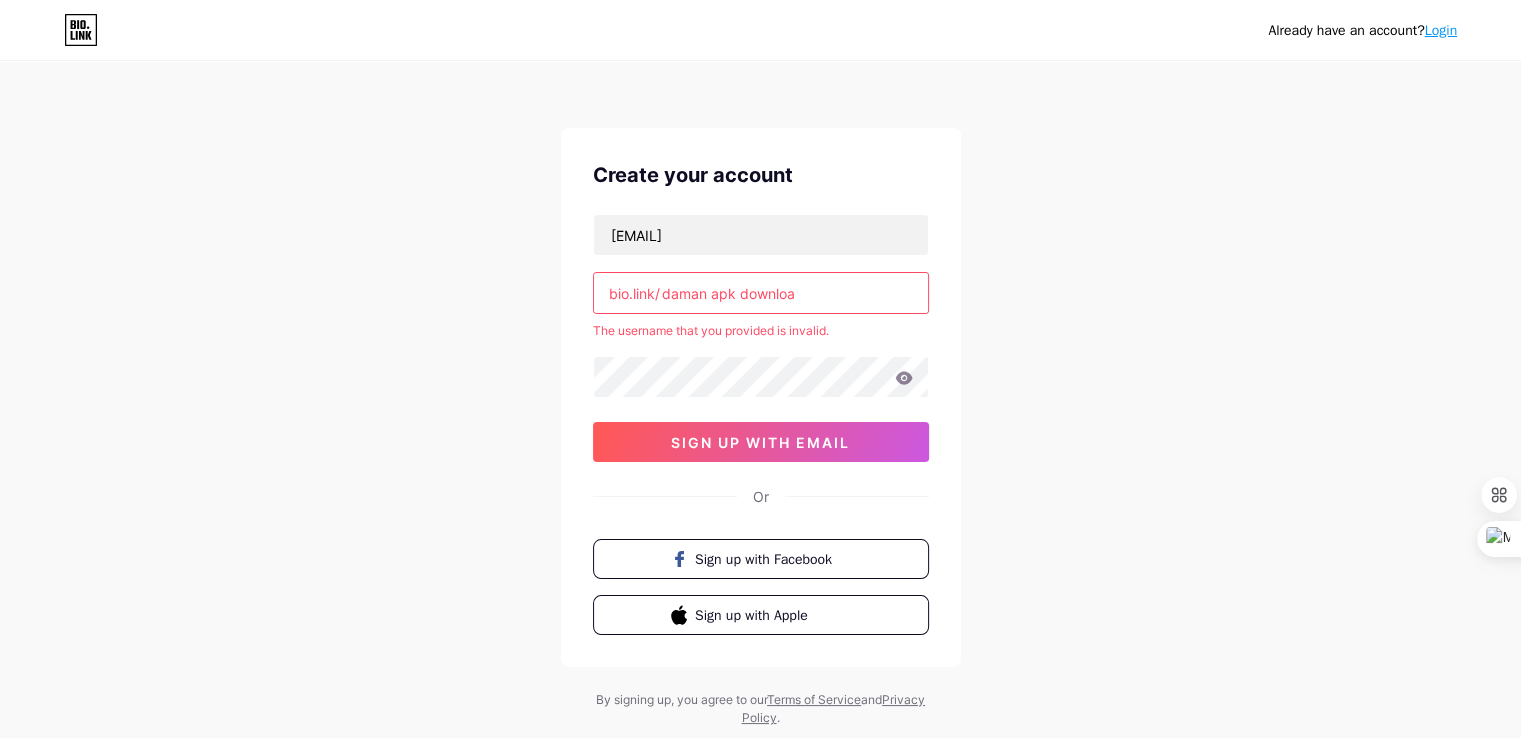click on "daman apk downloa" at bounding box center (761, 293) 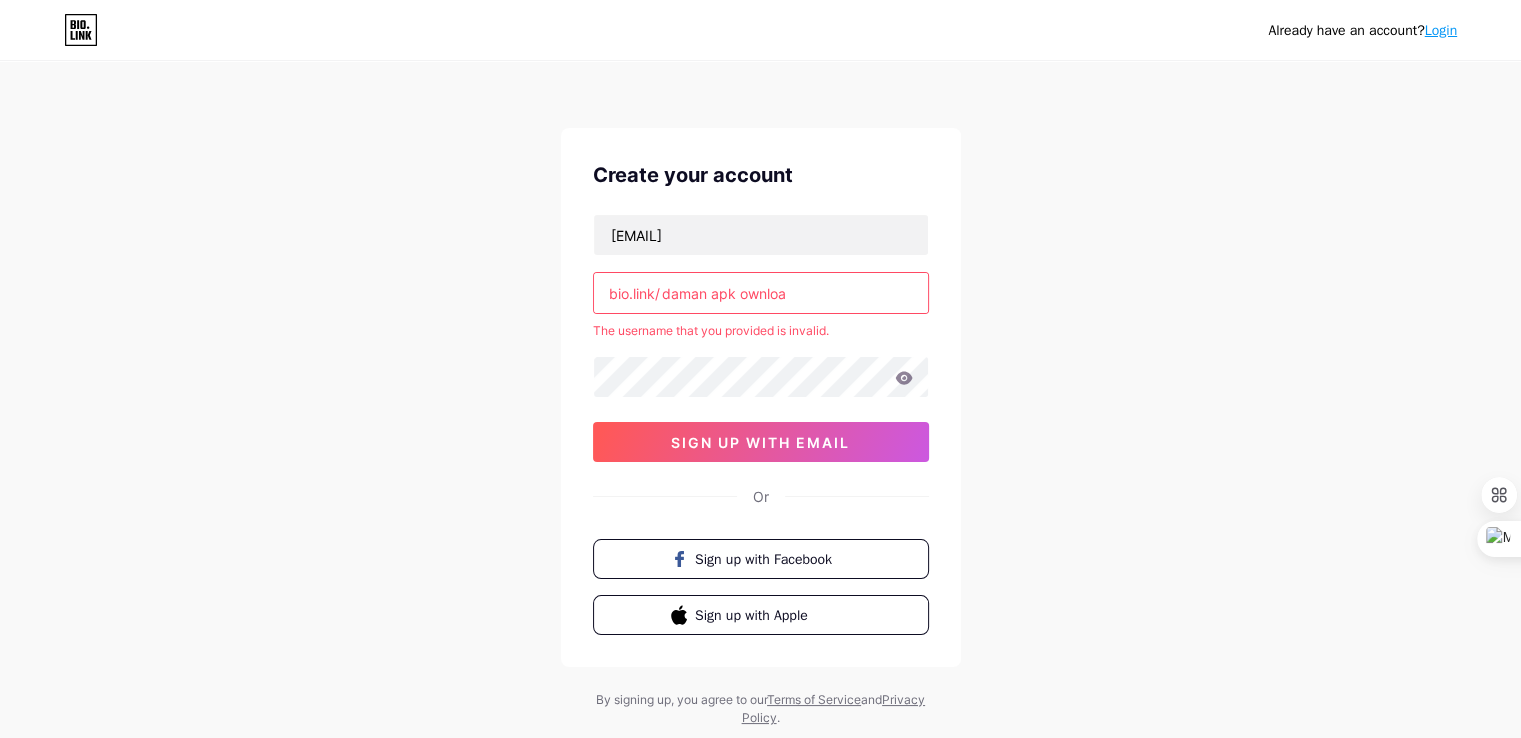 click on "daman apk ownloa" at bounding box center (761, 293) 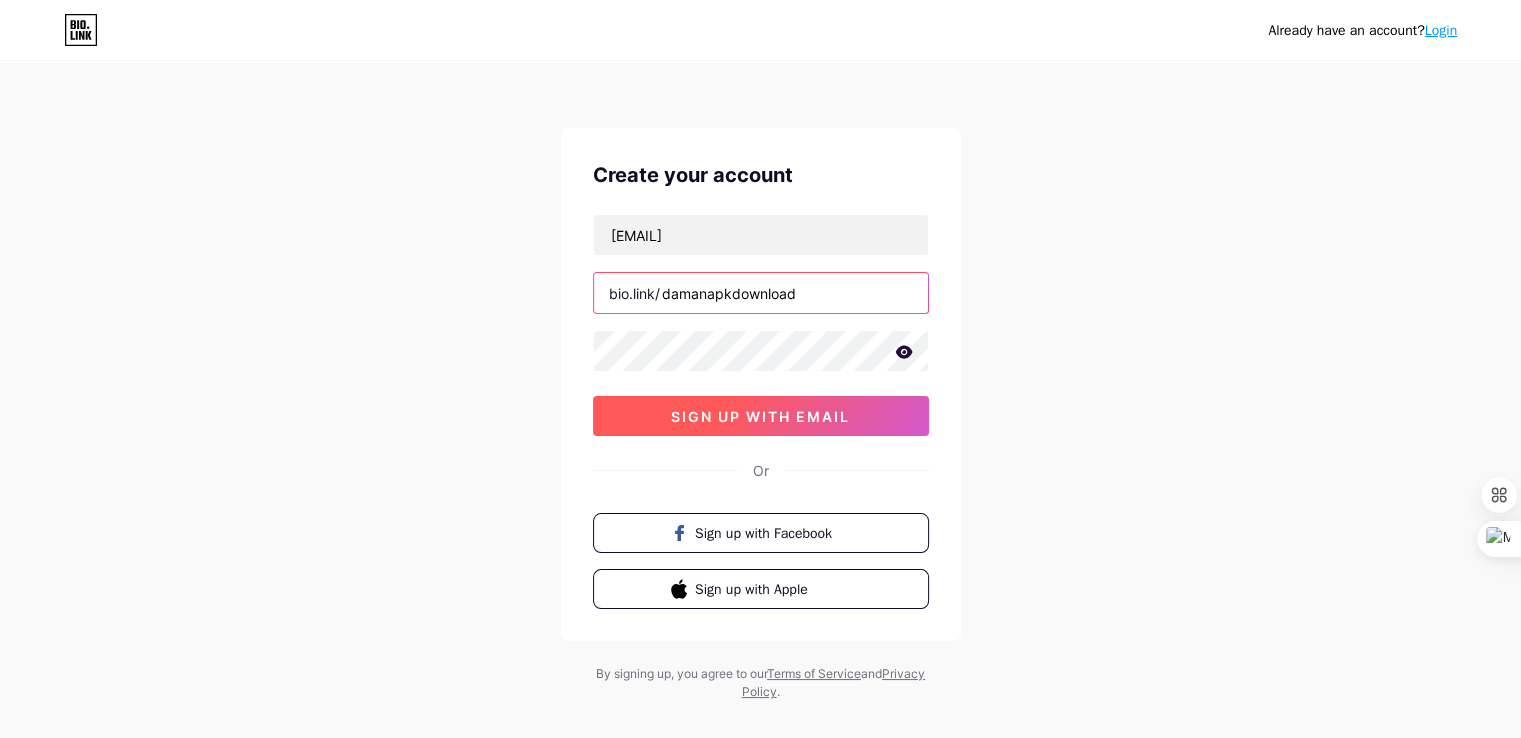 type on "damanapkdownload" 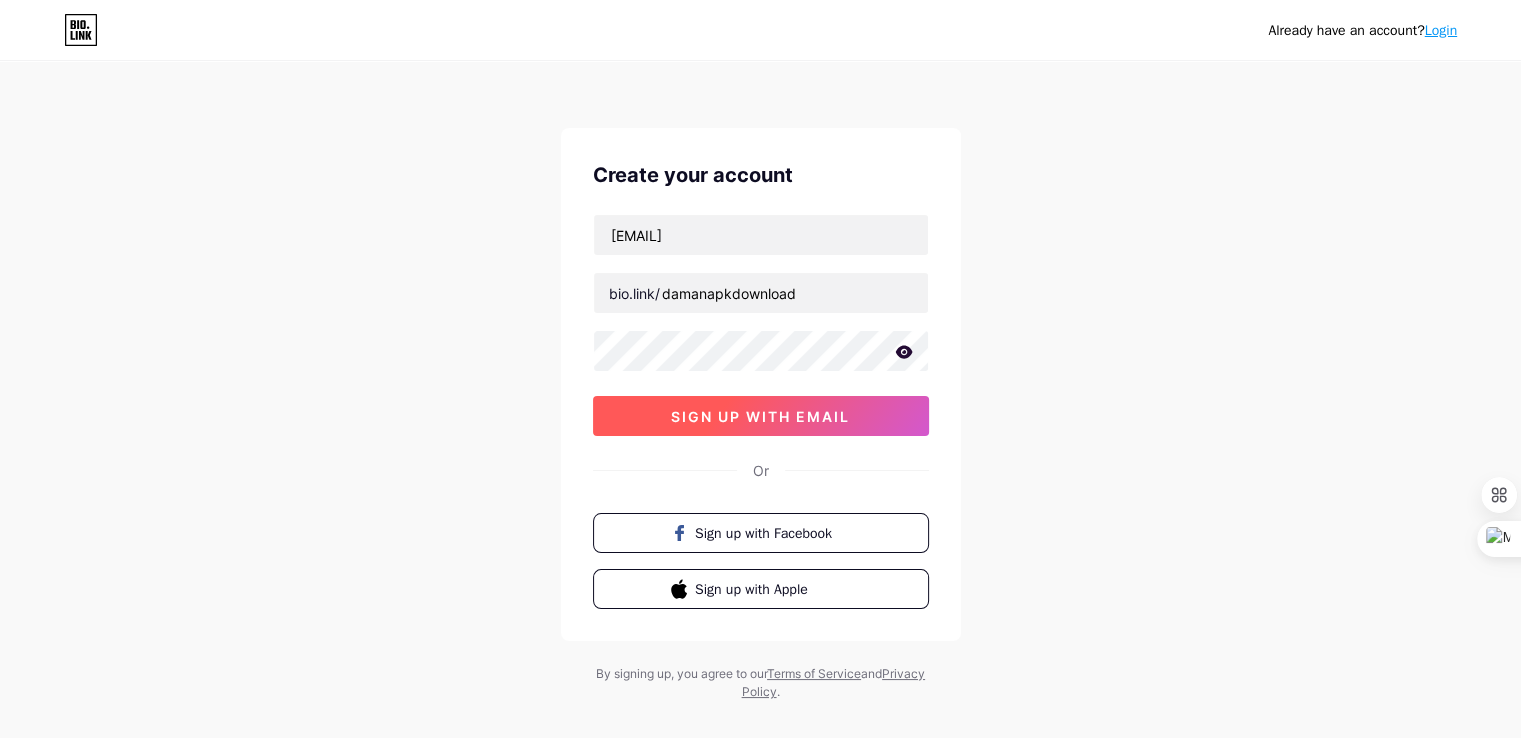 click on "sign up with email" at bounding box center [760, 416] 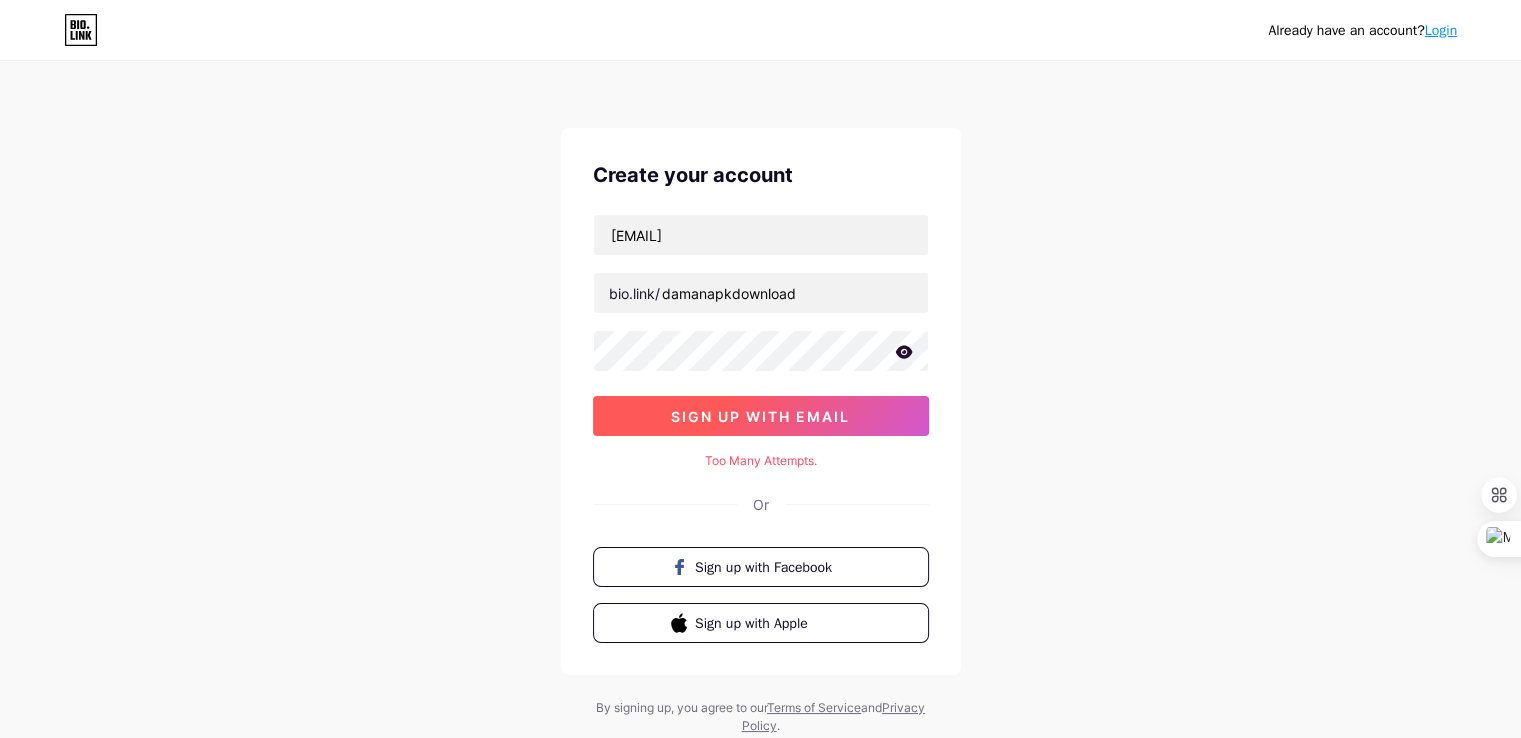 click on "sign up with email" at bounding box center (760, 416) 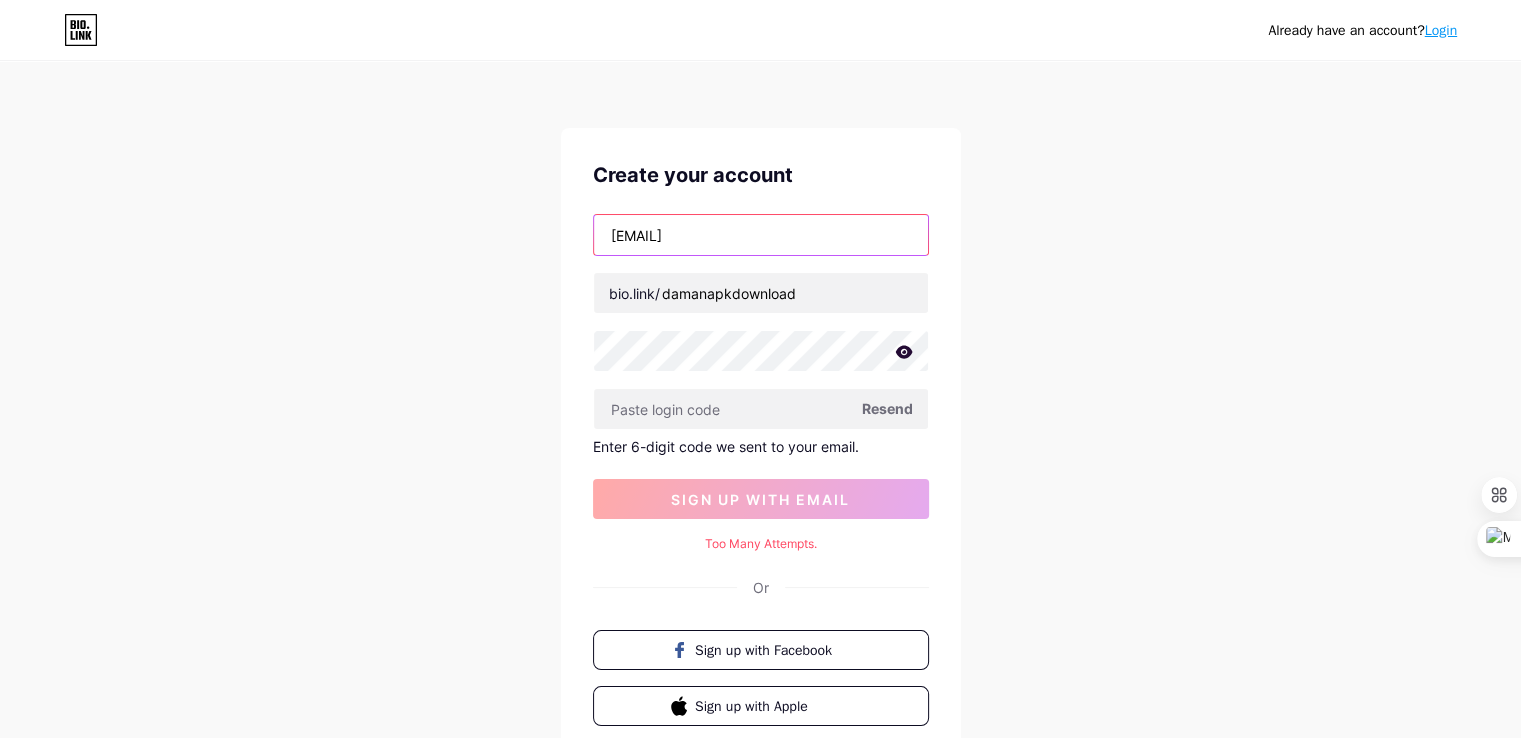 click on "[EMAIL]" at bounding box center (761, 235) 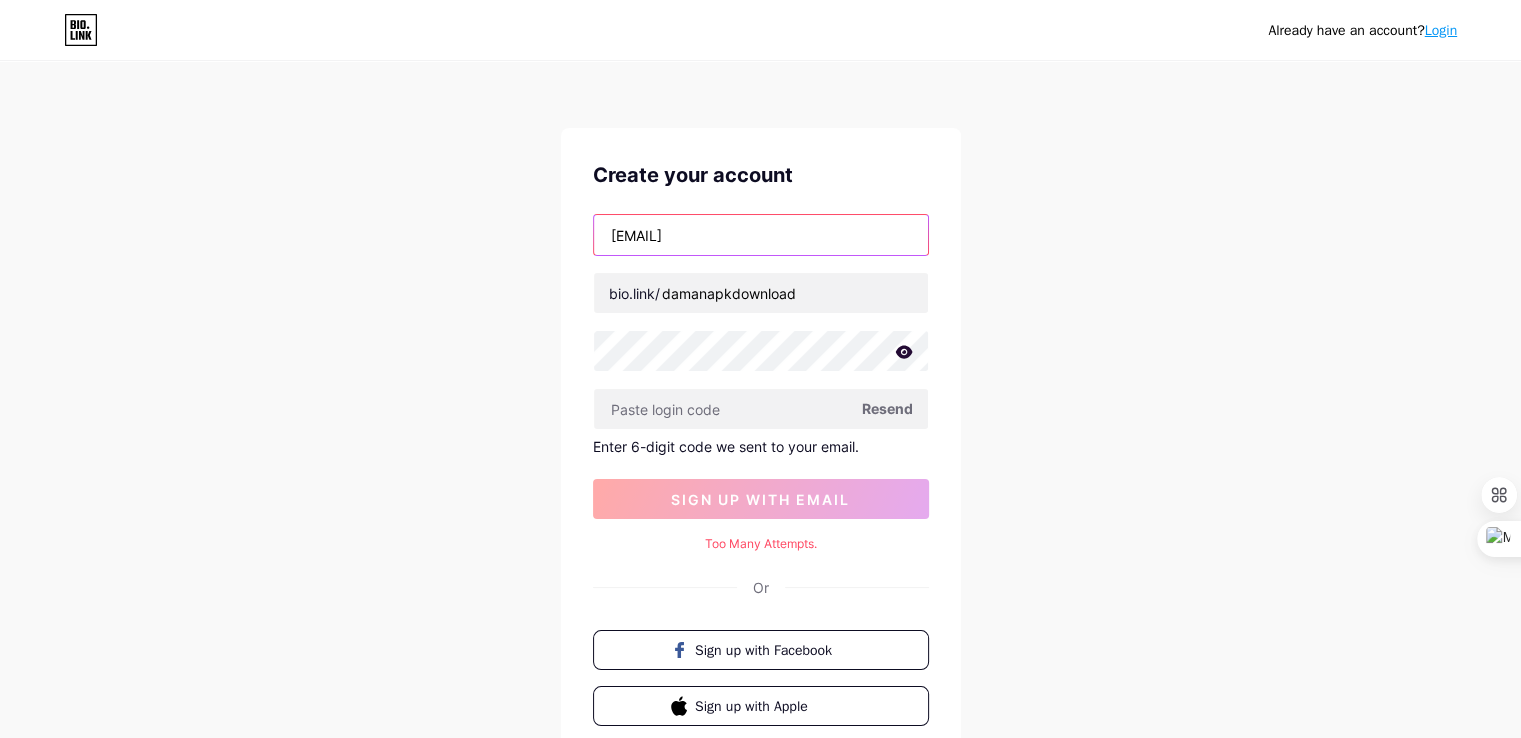 type on "[EMAIL]" 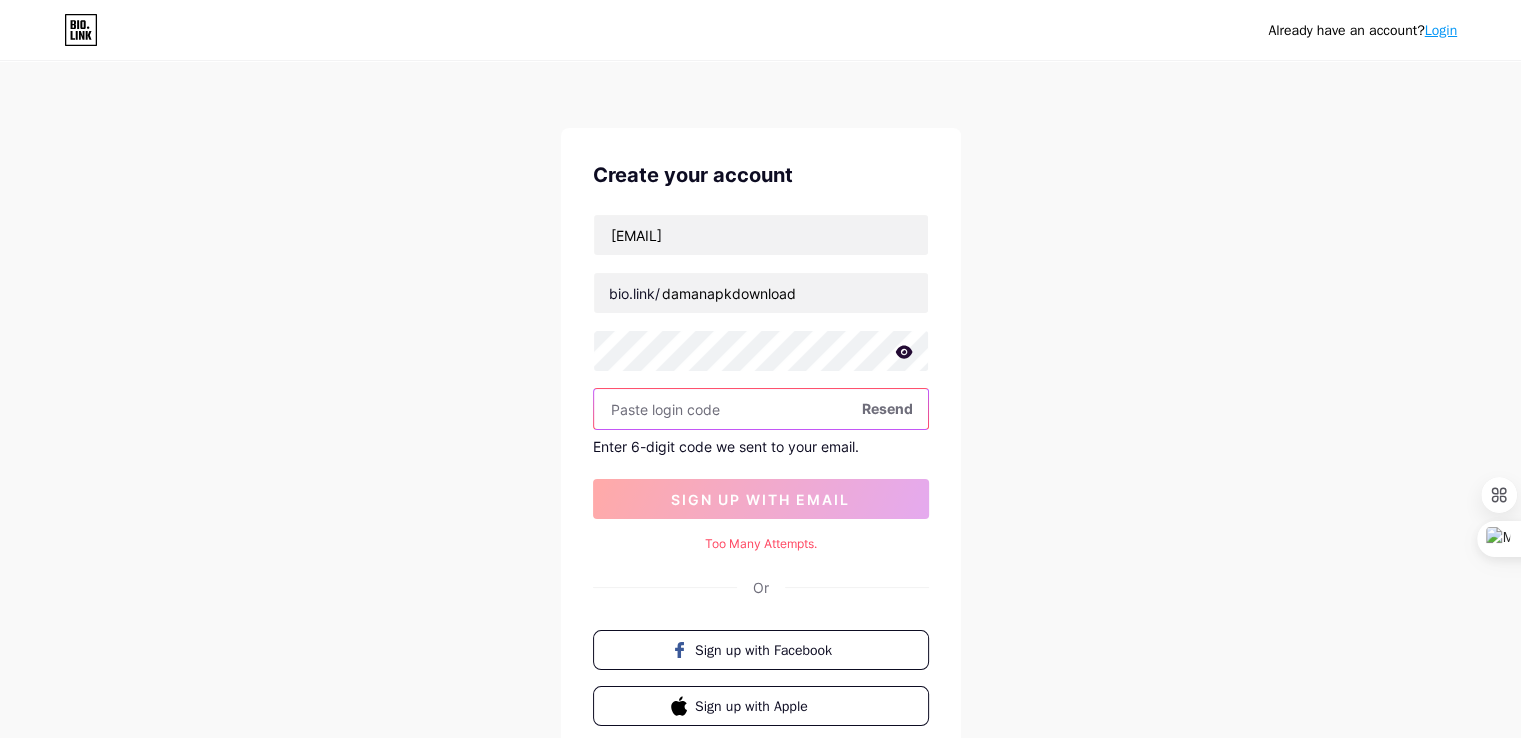 click at bounding box center [761, 409] 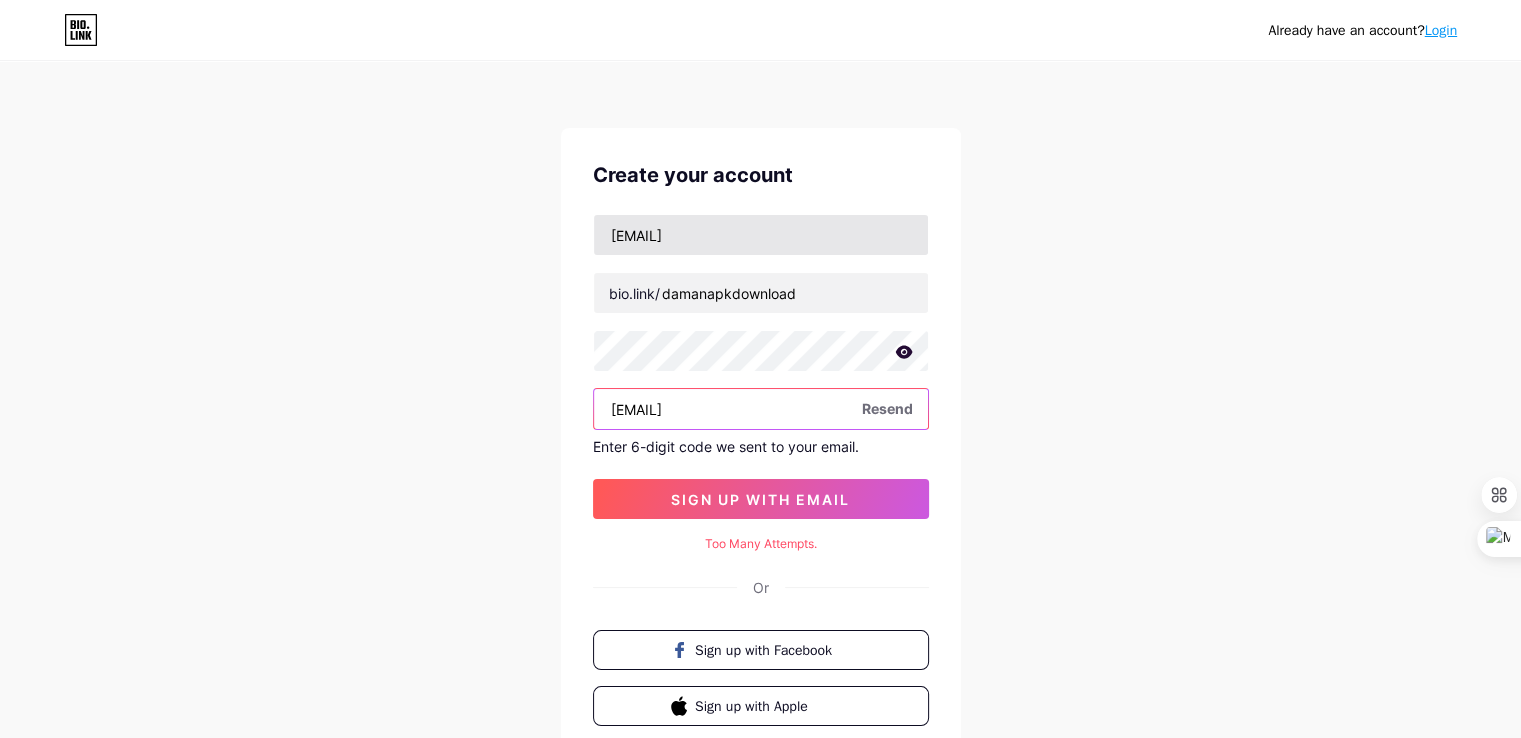 type on "[EMAIL]" 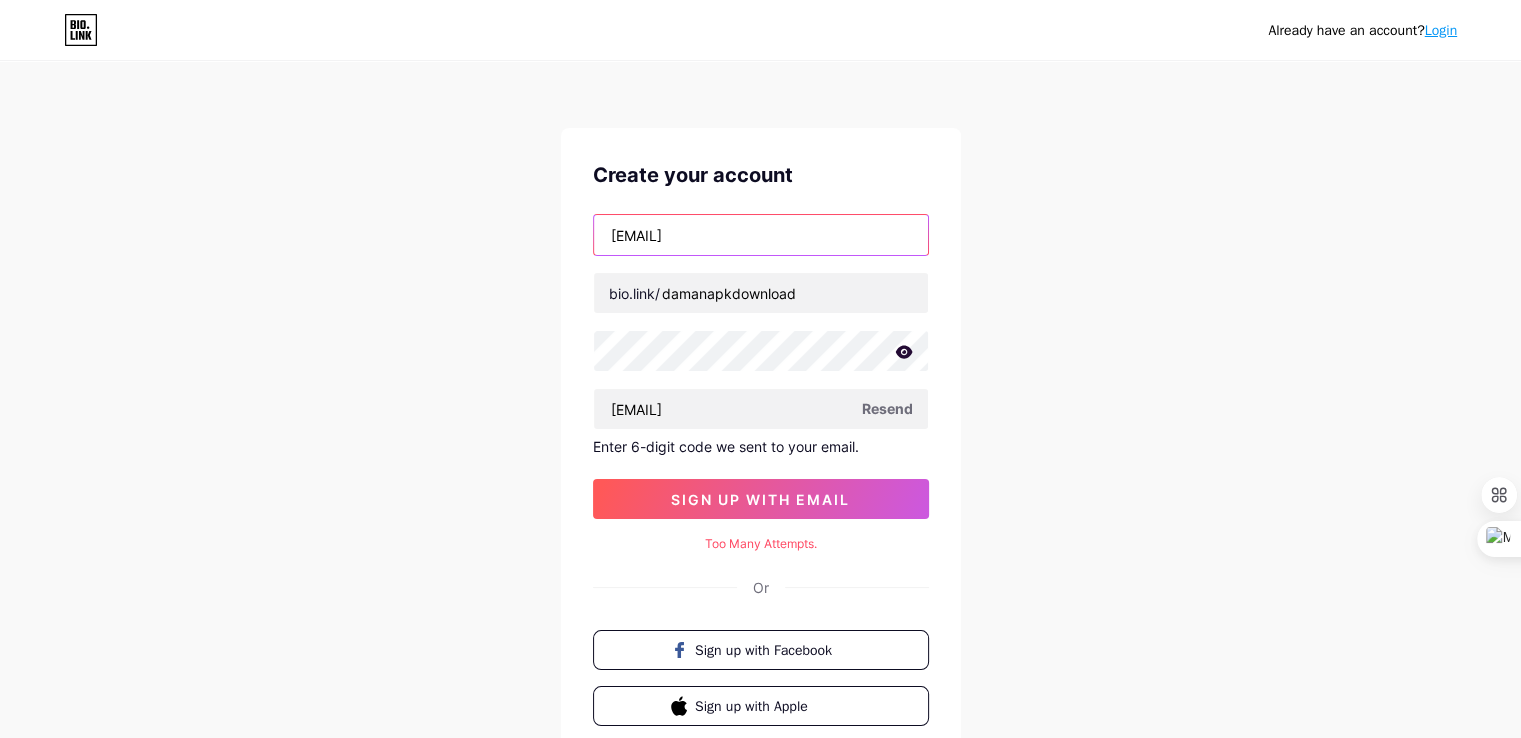 click on "[EMAIL]" at bounding box center (761, 235) 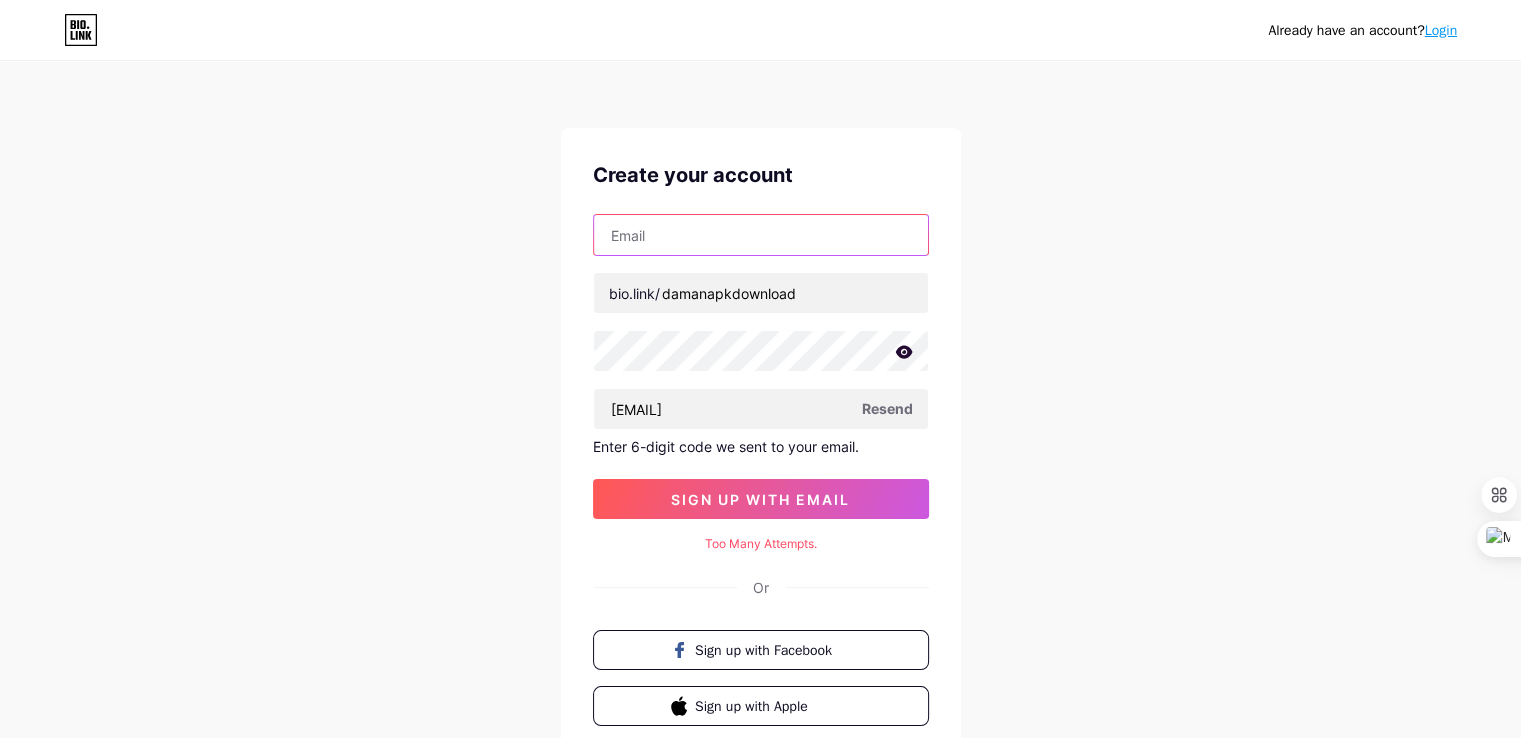 click at bounding box center [761, 235] 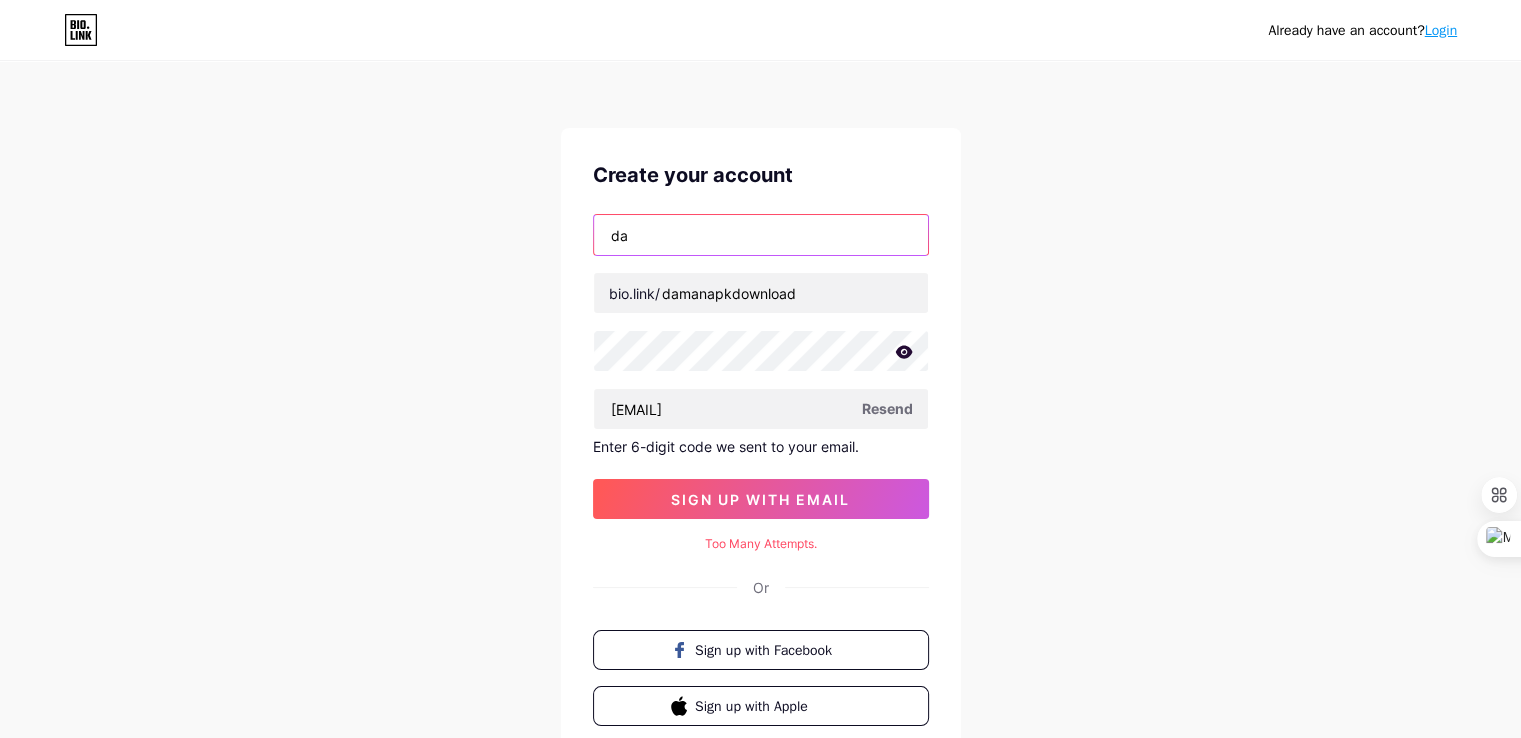 type on "[EMAIL]" 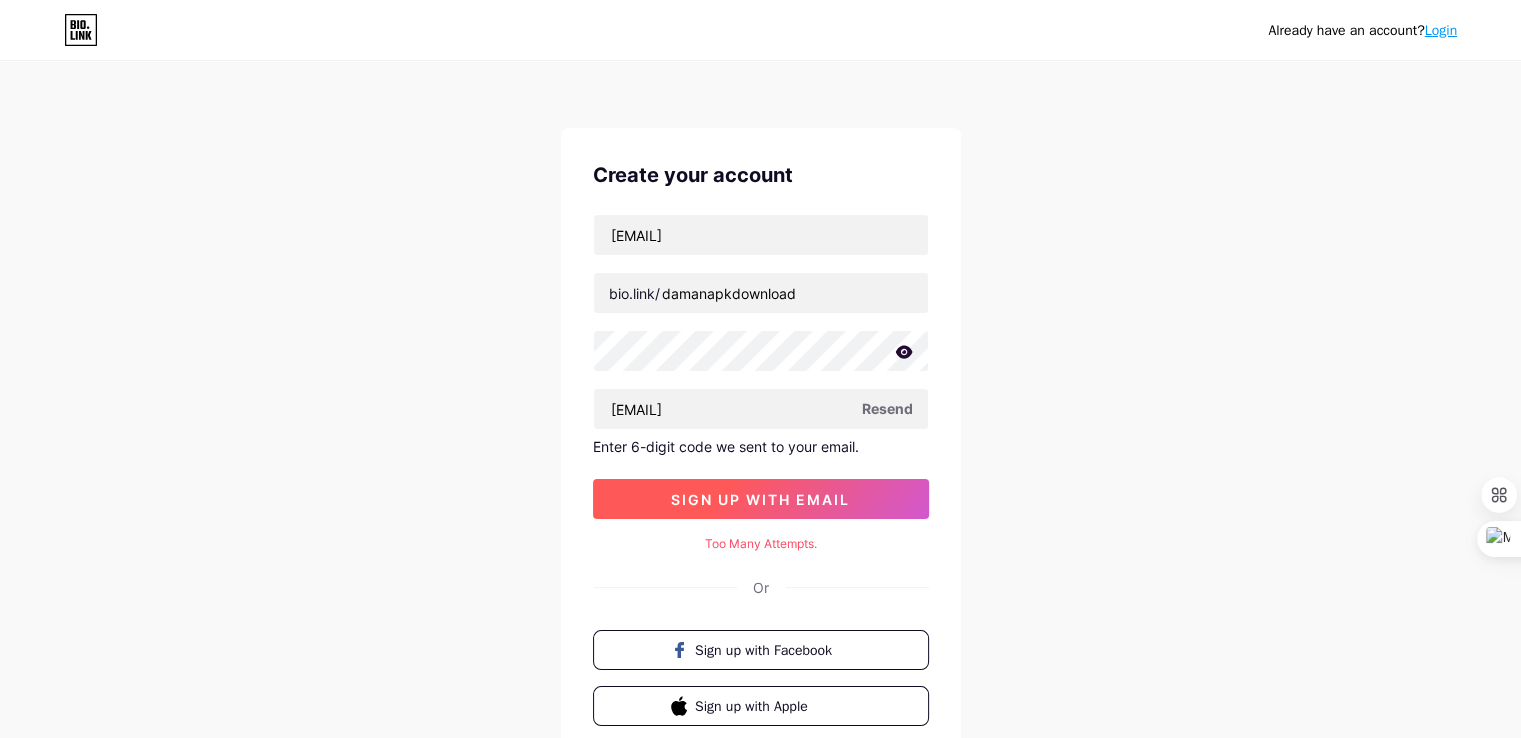 click on "sign up with email" at bounding box center (760, 499) 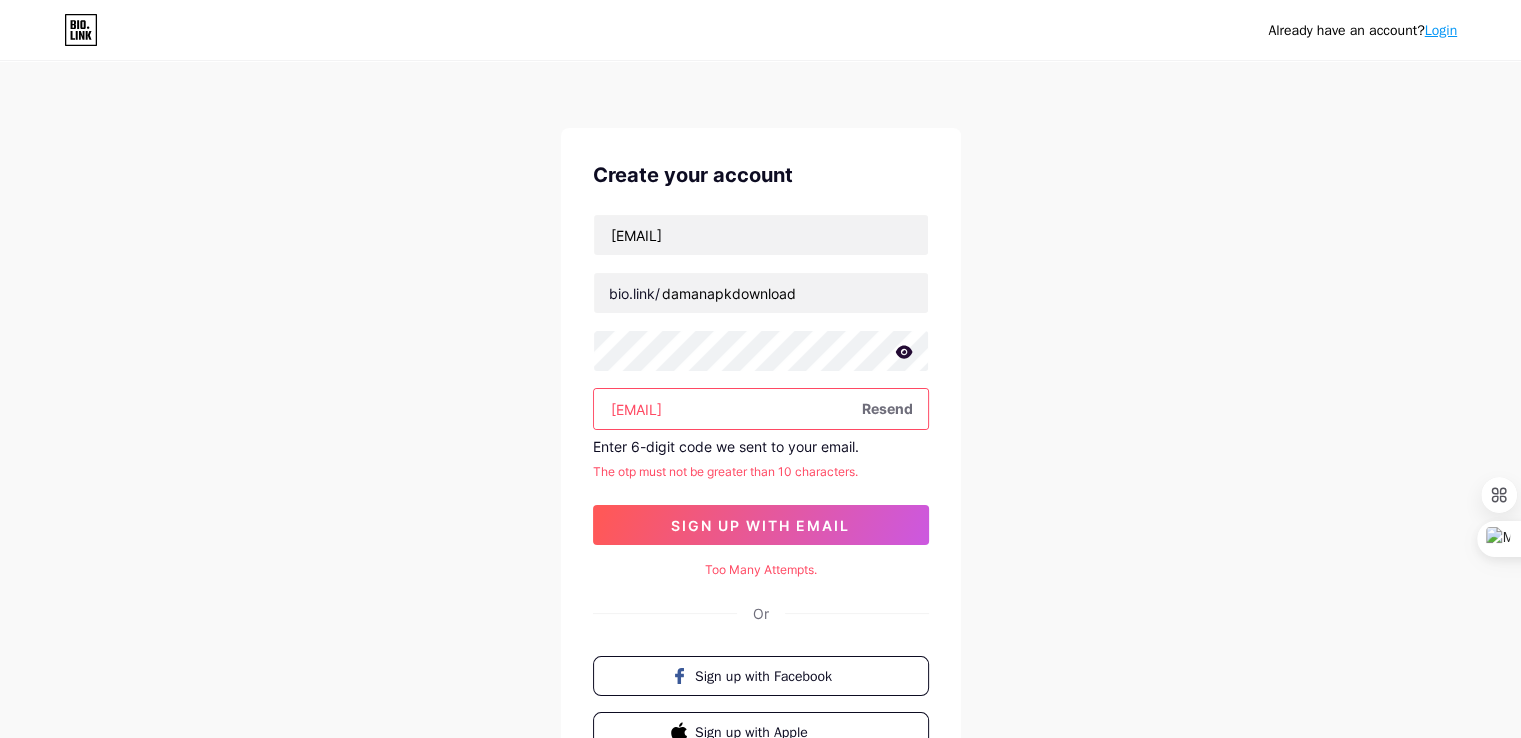 click on "[EMAIL]" at bounding box center [761, 409] 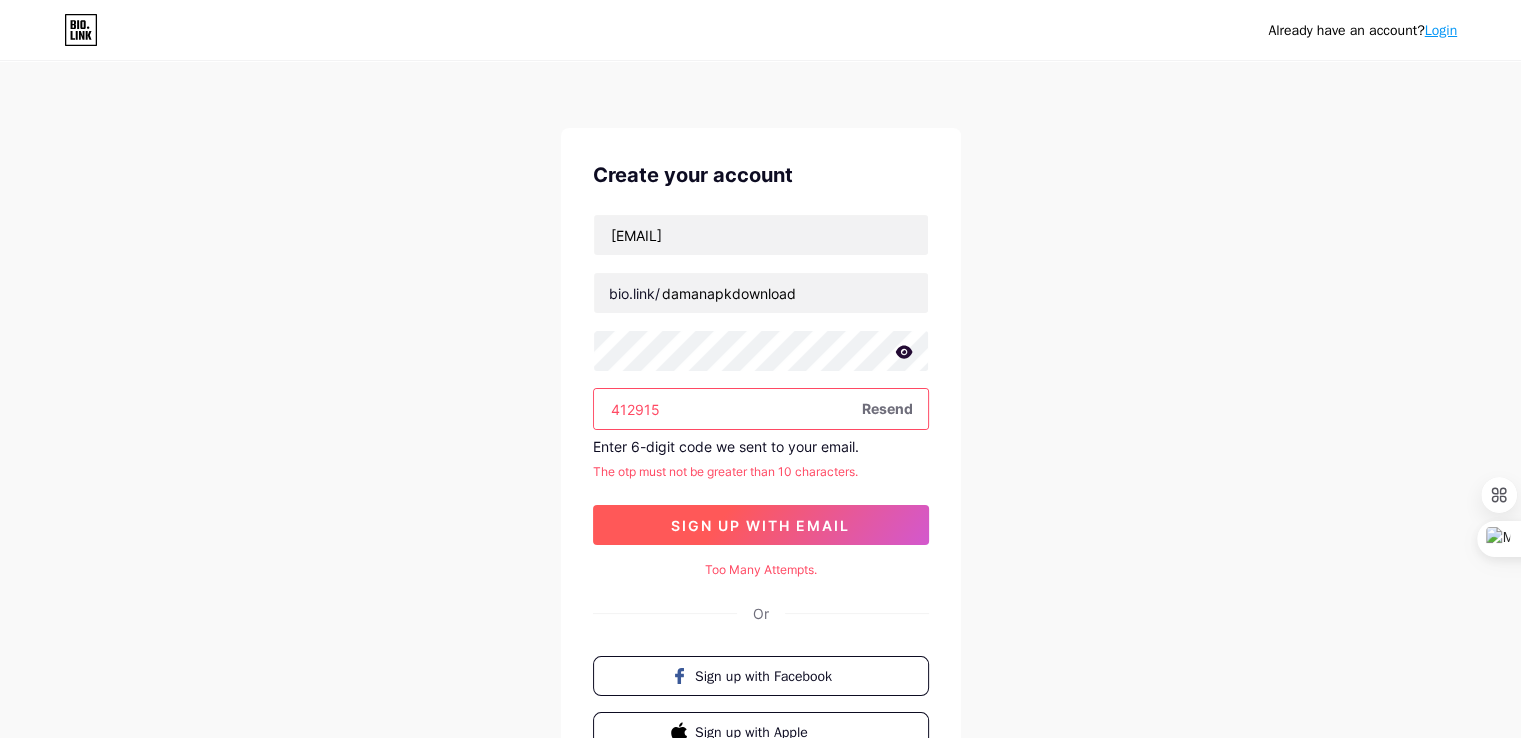 type on "412915" 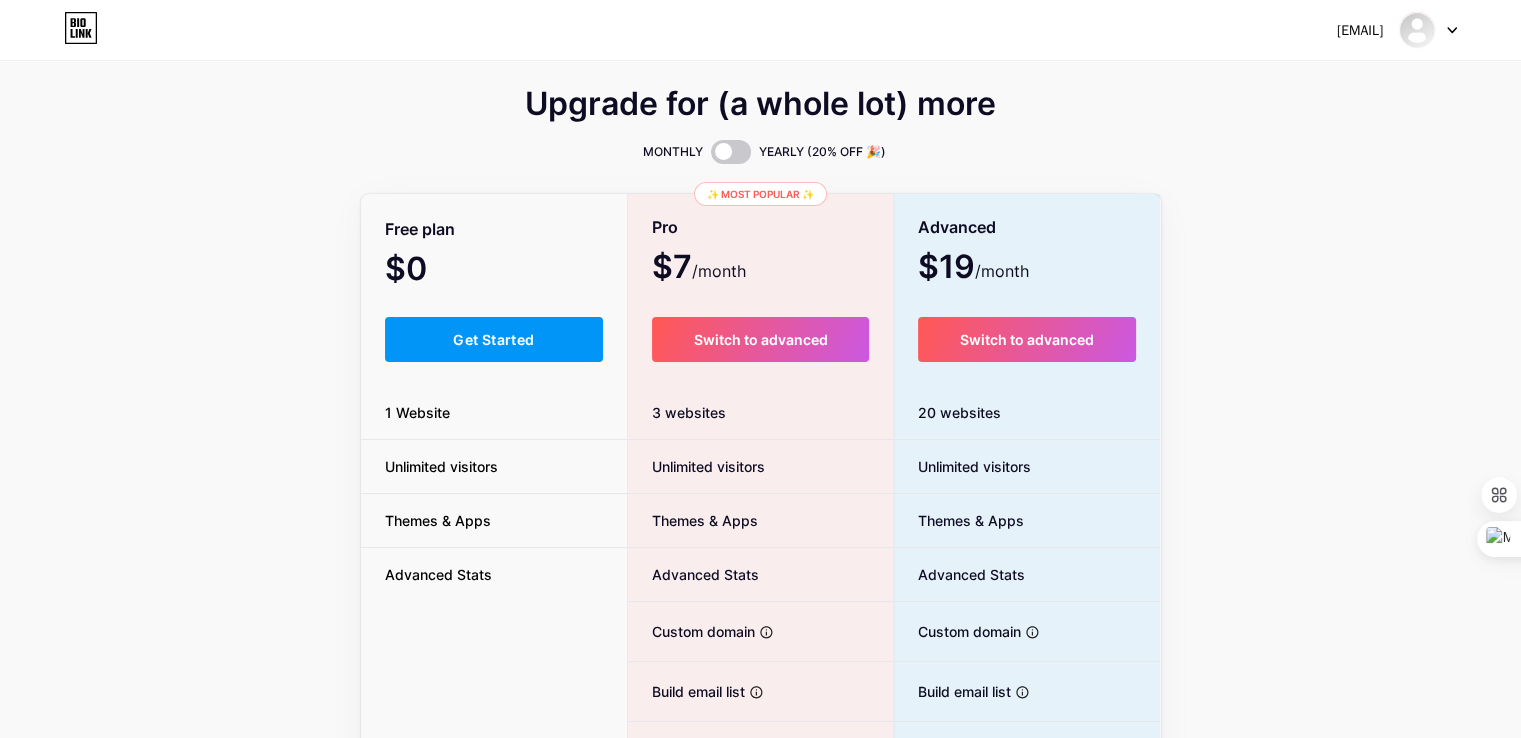 scroll, scrollTop: 100, scrollLeft: 0, axis: vertical 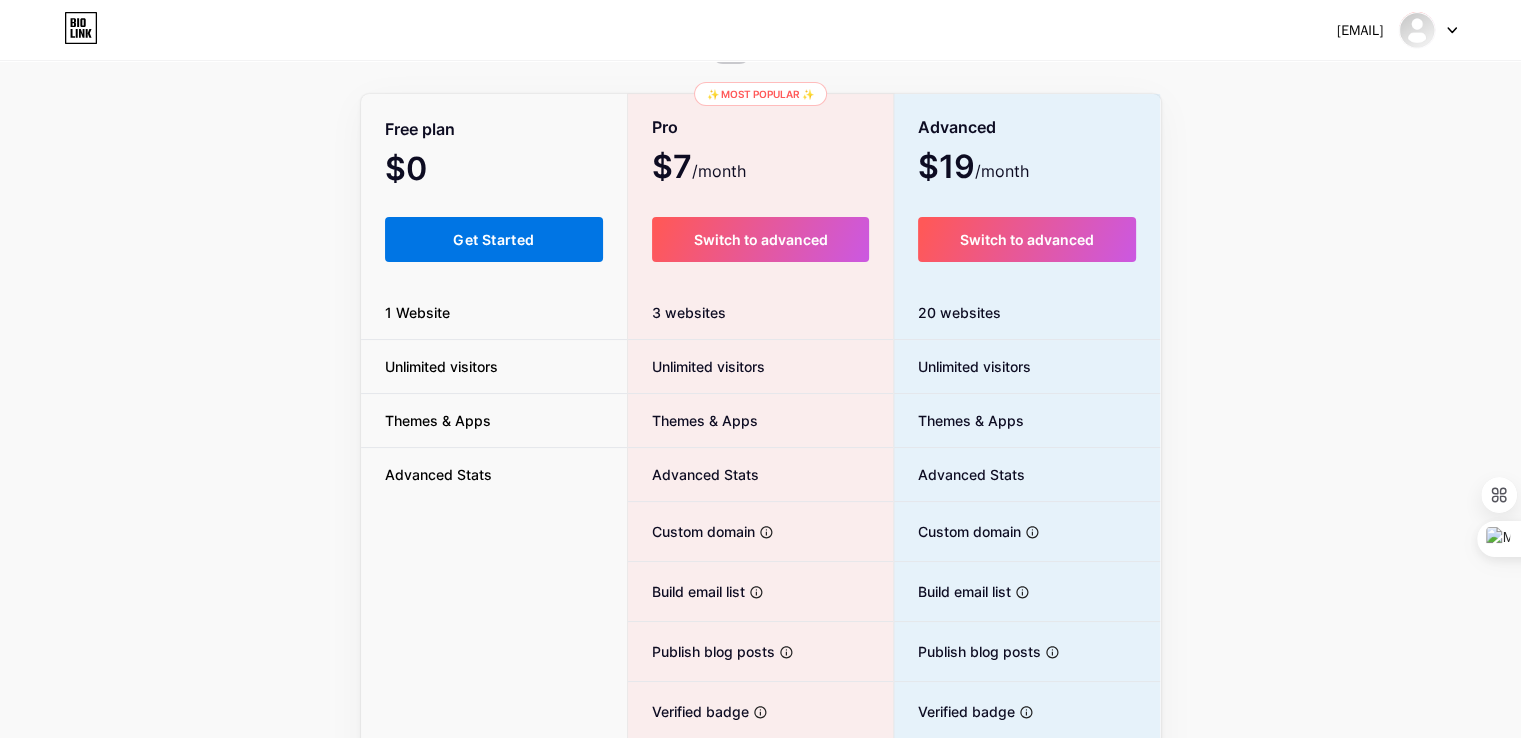 click on "Get Started" at bounding box center [493, 239] 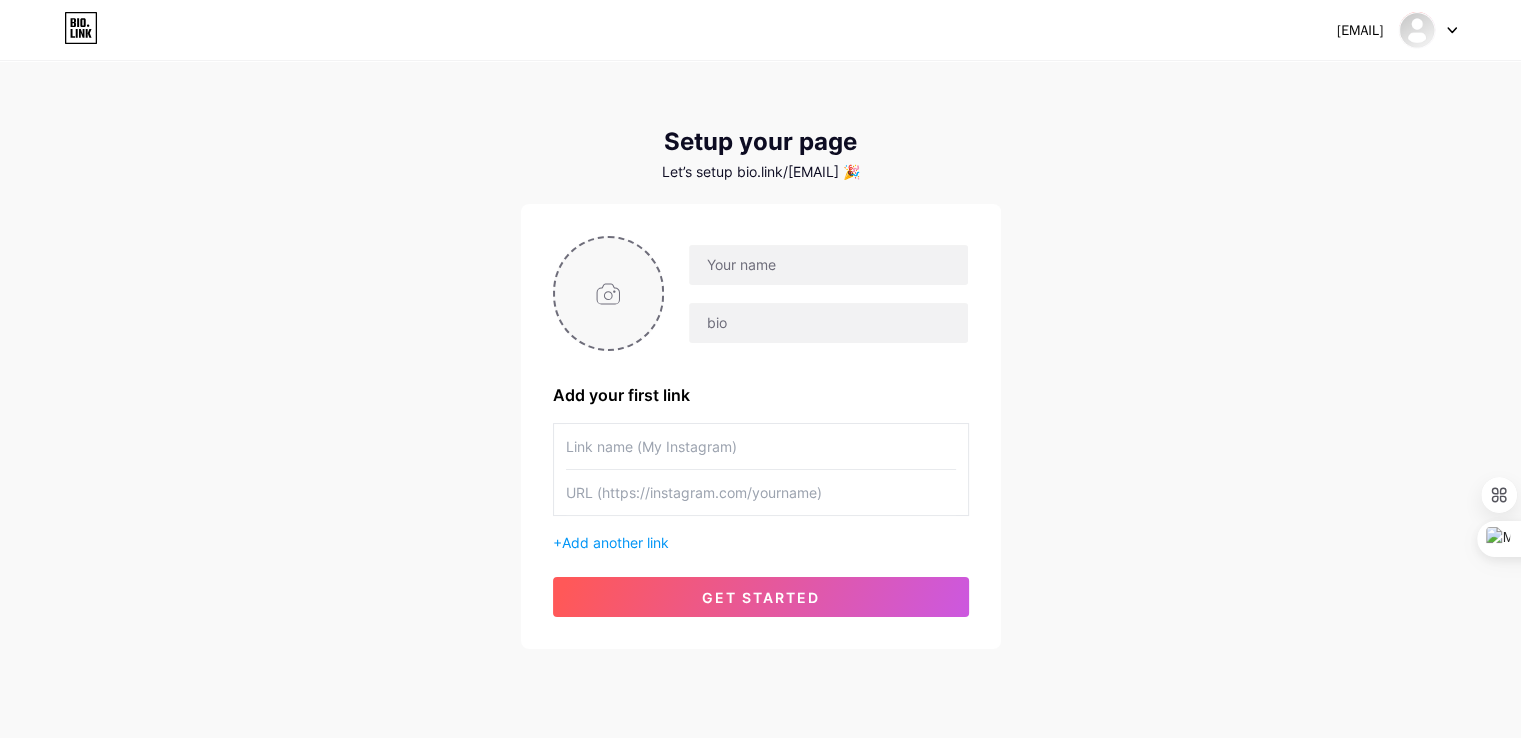 click at bounding box center (609, 293) 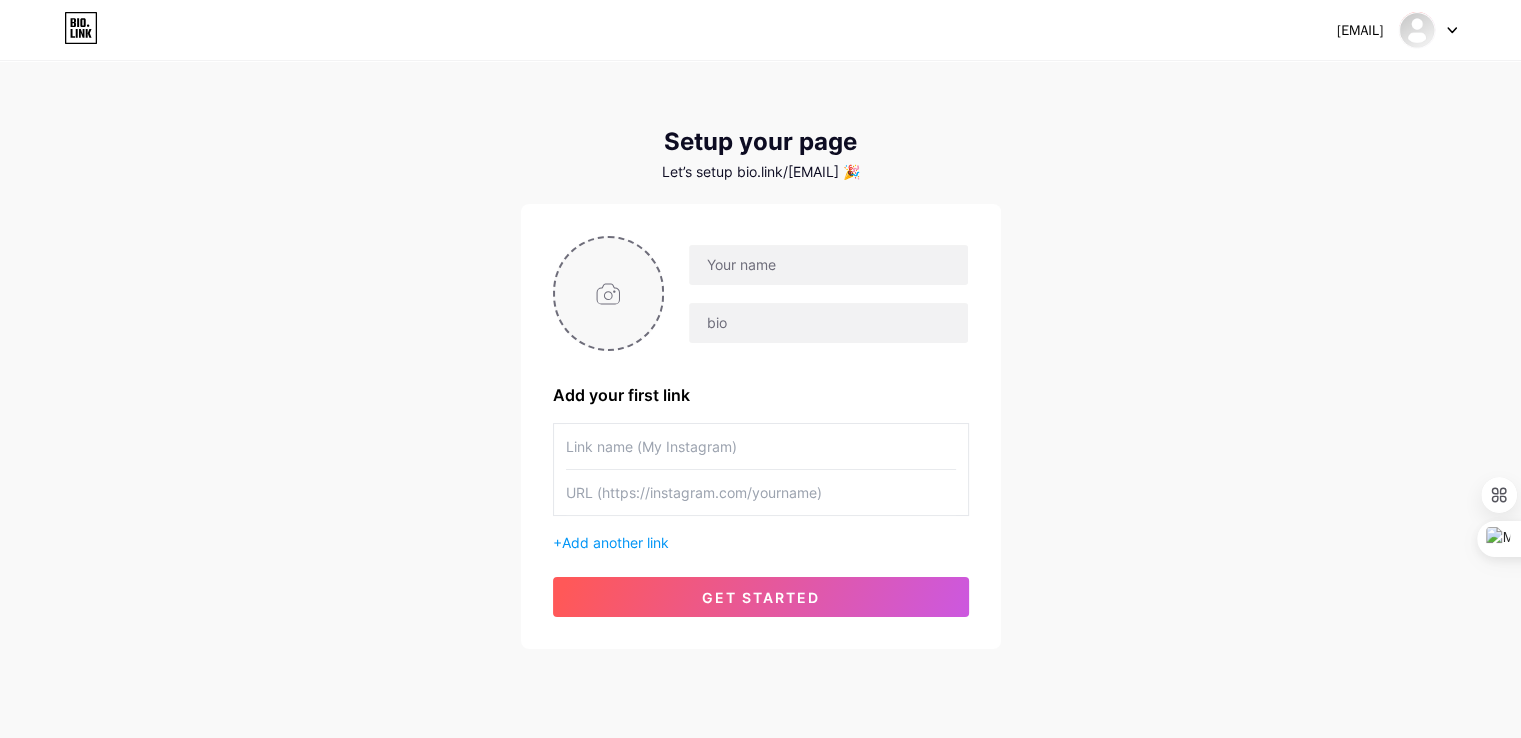 type on "C:\fakepath\DG.jpg" 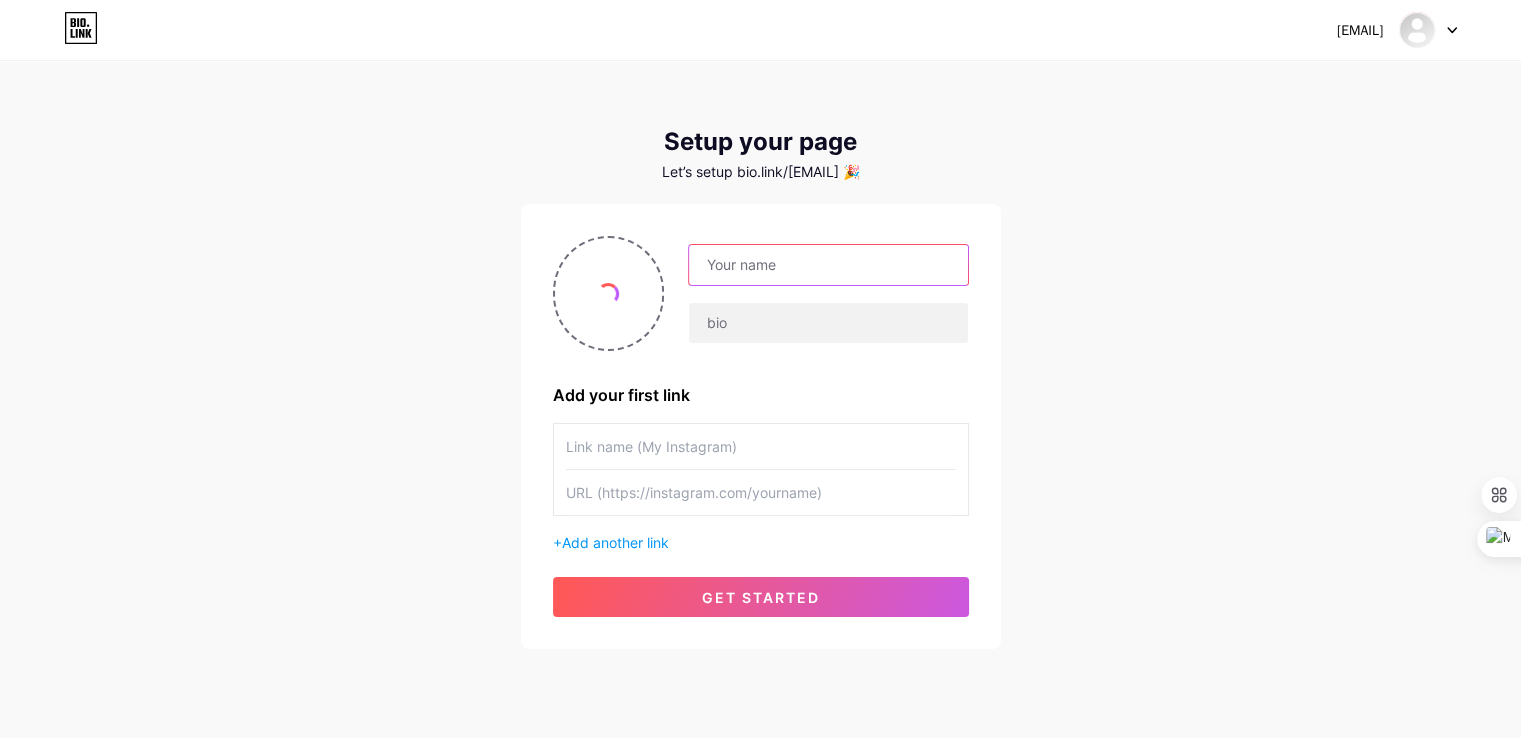 click at bounding box center [828, 265] 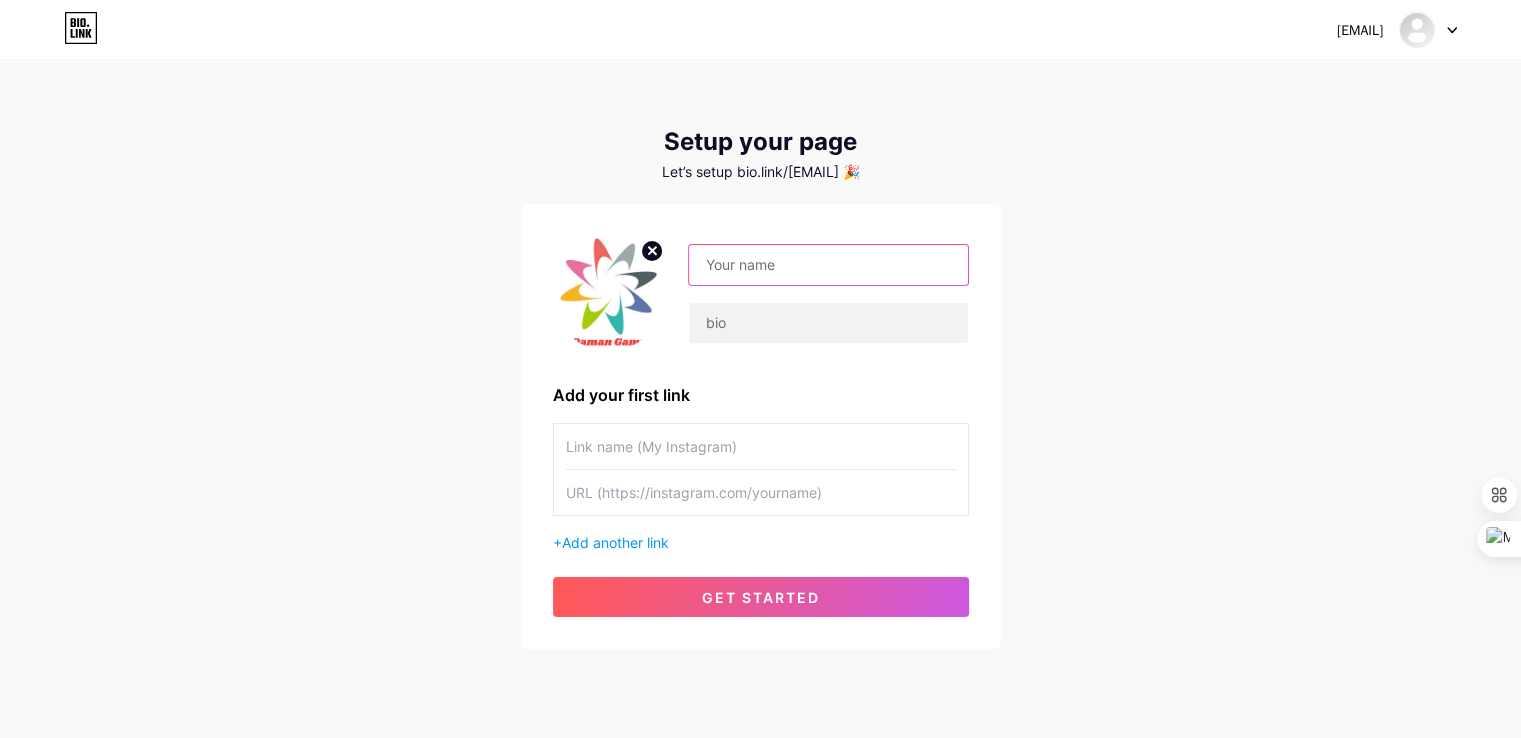 paste on "दमन गेम" 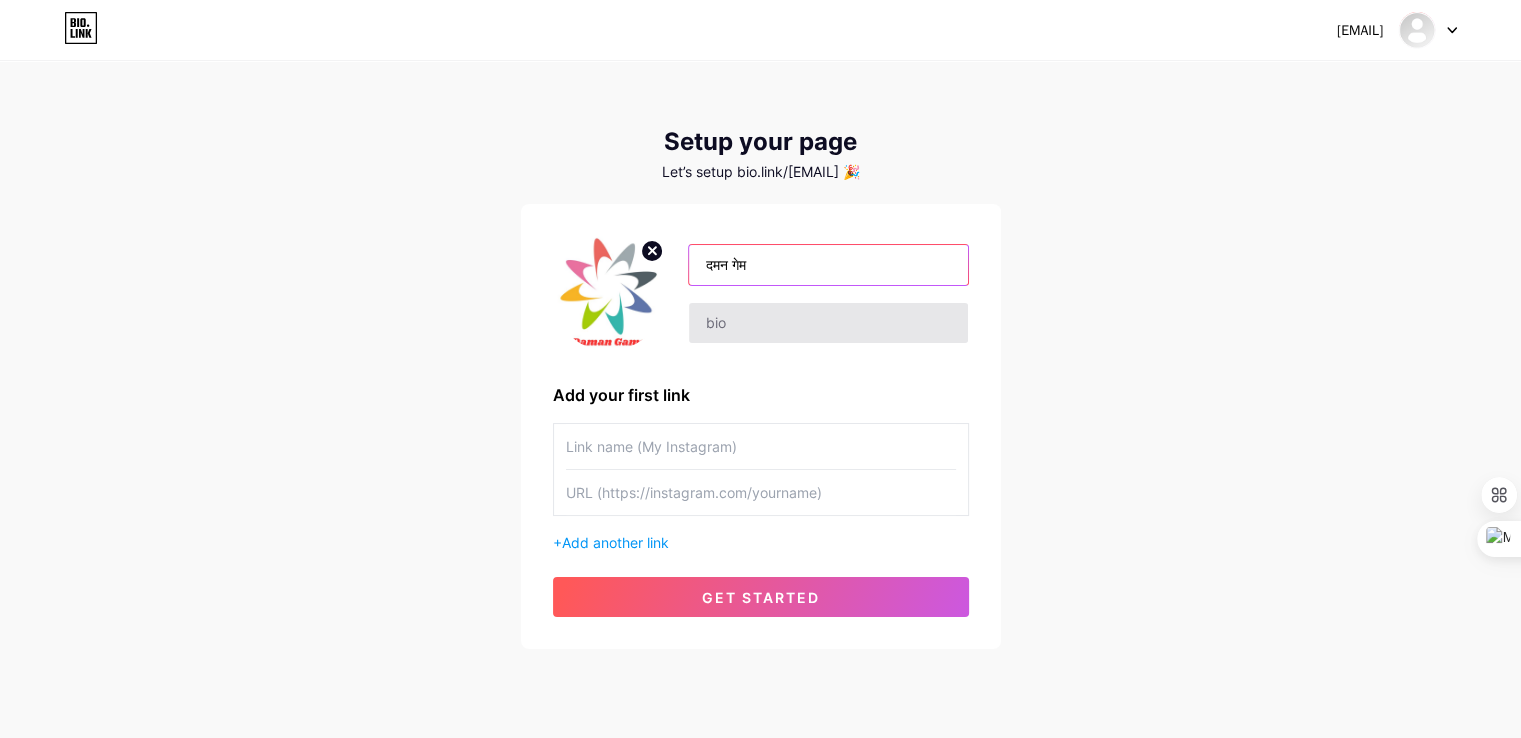 type on "दमन गेम" 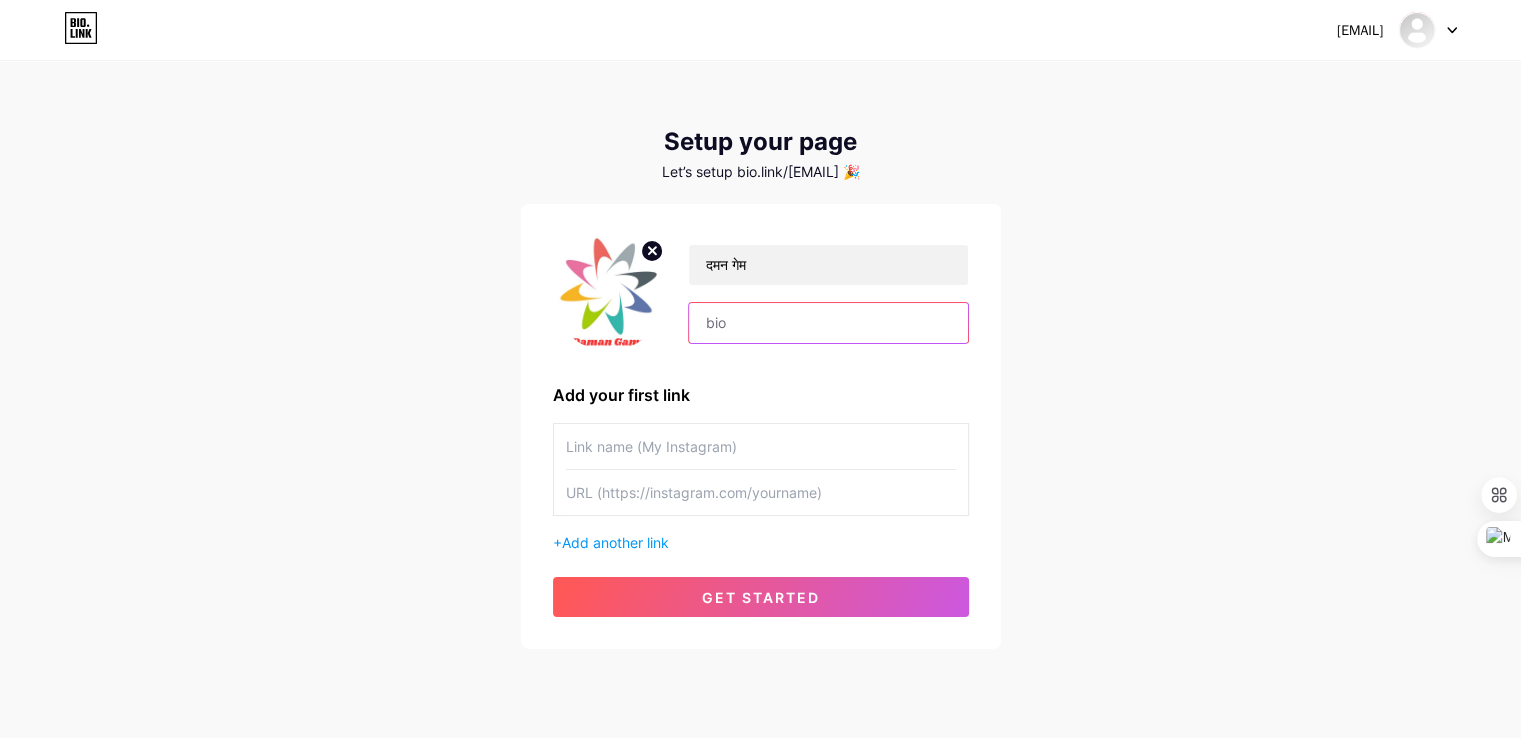 click at bounding box center (828, 323) 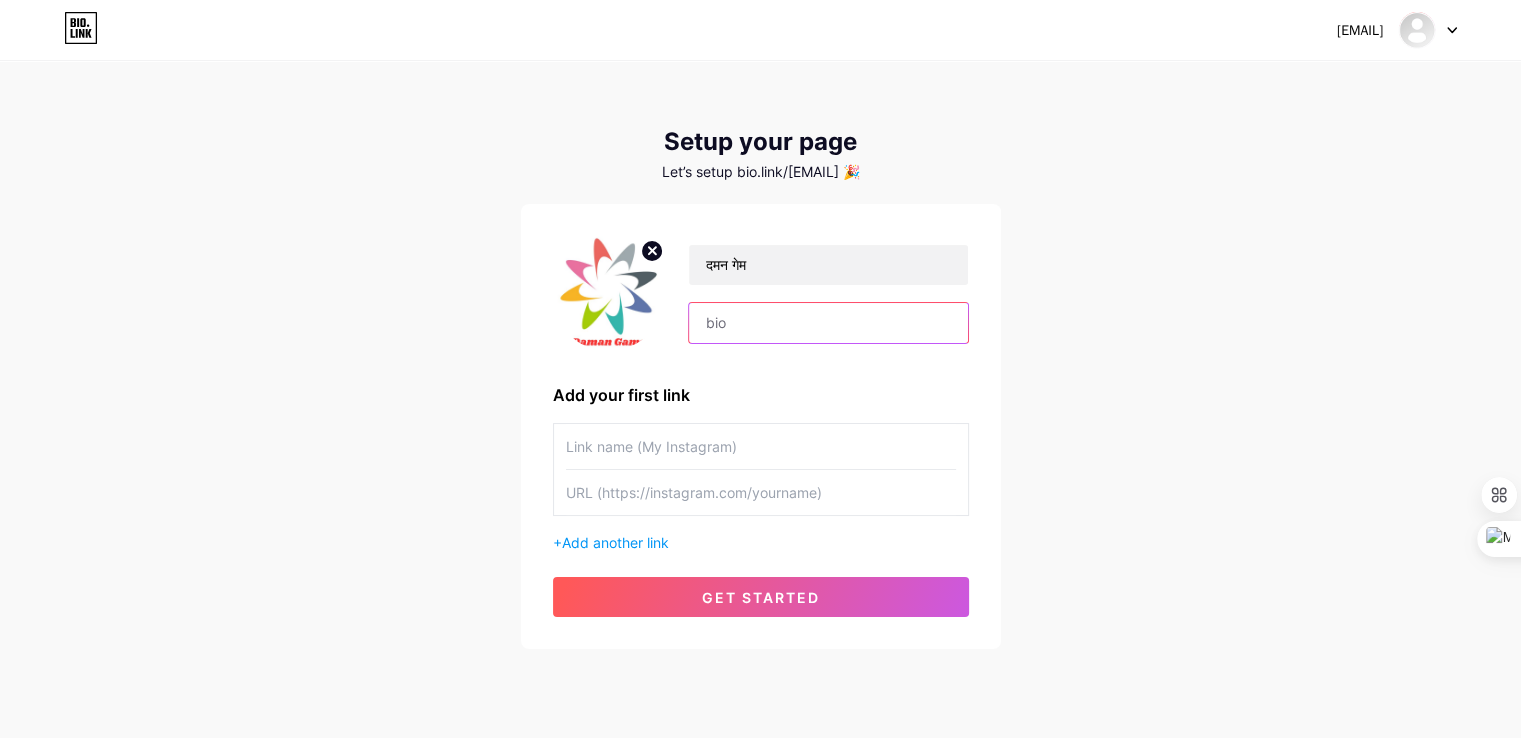 paste on "डामन गेम एक ऑनलाइन गेमिंग प्लेटफार्म है जो दुनिया भर के खिलाड़ियों को मज़ा और रोमांच प्रदान करता है। यह विभिन्न प्रकार के खेलों की पेशकश करता है, जैसे एक्शन और एडवेंचर से लेकर रणनीति और पहेलियाँ।" 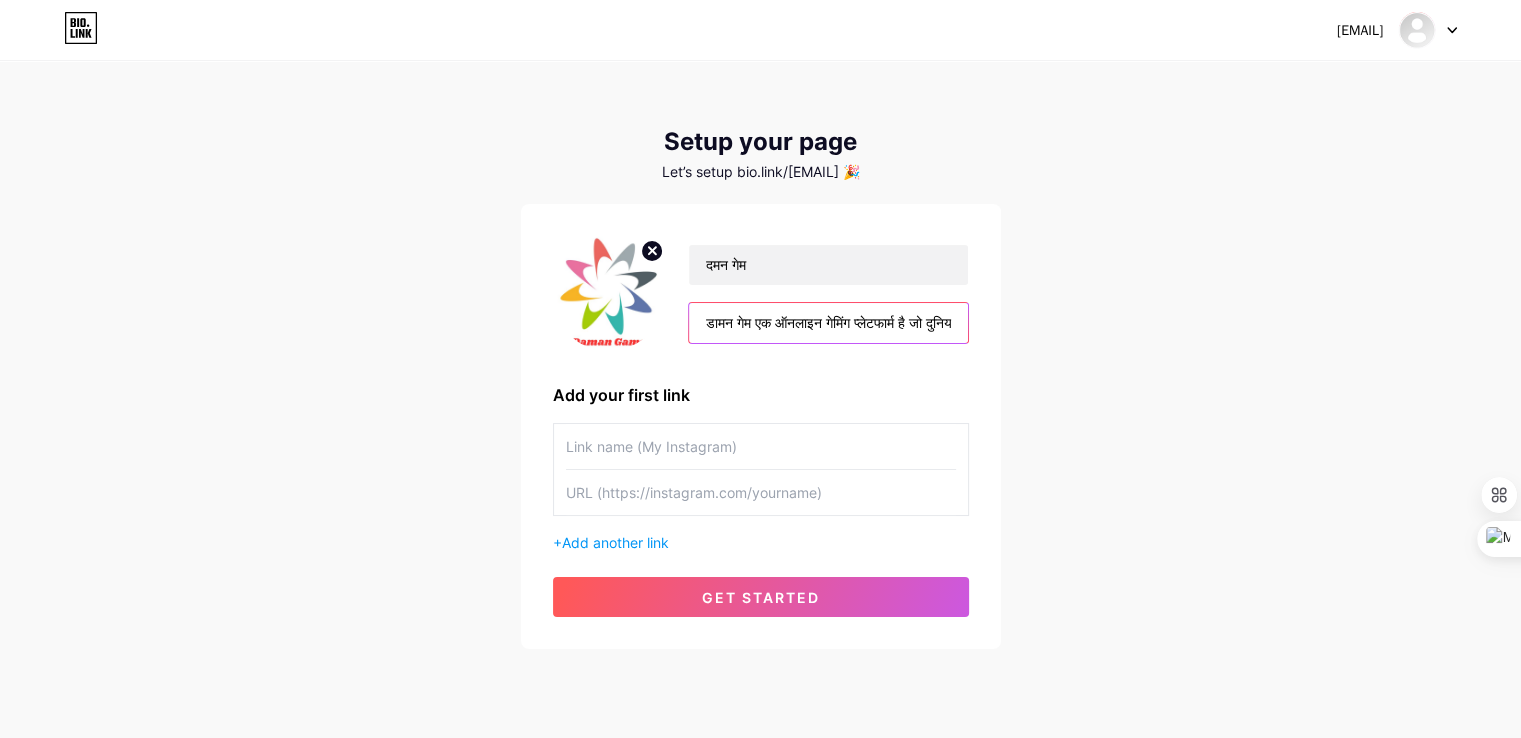 scroll, scrollTop: 0, scrollLeft: 900, axis: horizontal 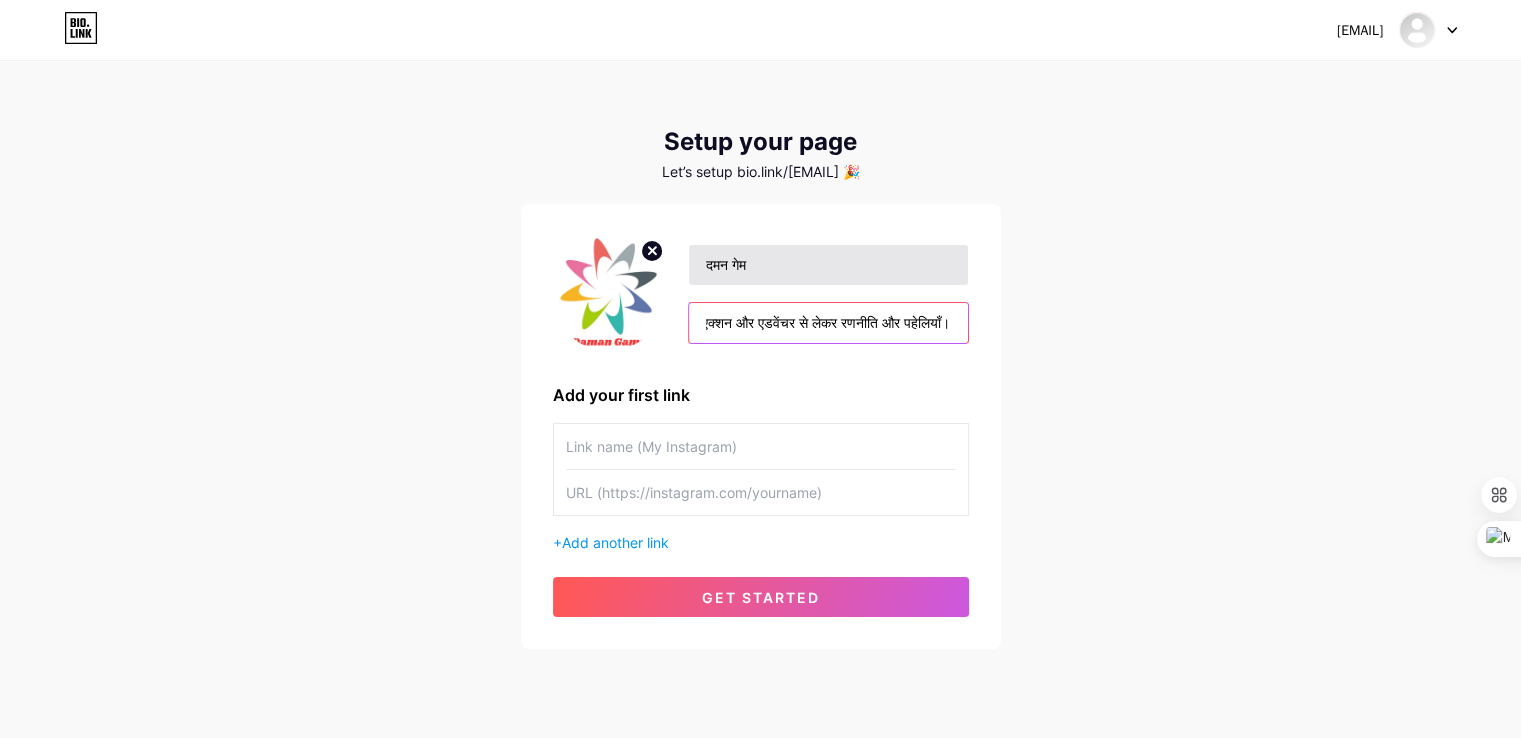 type on "डामन गेम एक ऑनलाइन गेमिंग प्लेटफार्म है जो दुनिया भर के खिलाड़ियों को मज़ा और रोमांच प्रदान करता है। यह विभिन्न प्रकार के खेलों की पेशकश करता है, जैसे एक्शन और एडवेंचर से लेकर रणनीति और पहेलियाँ।" 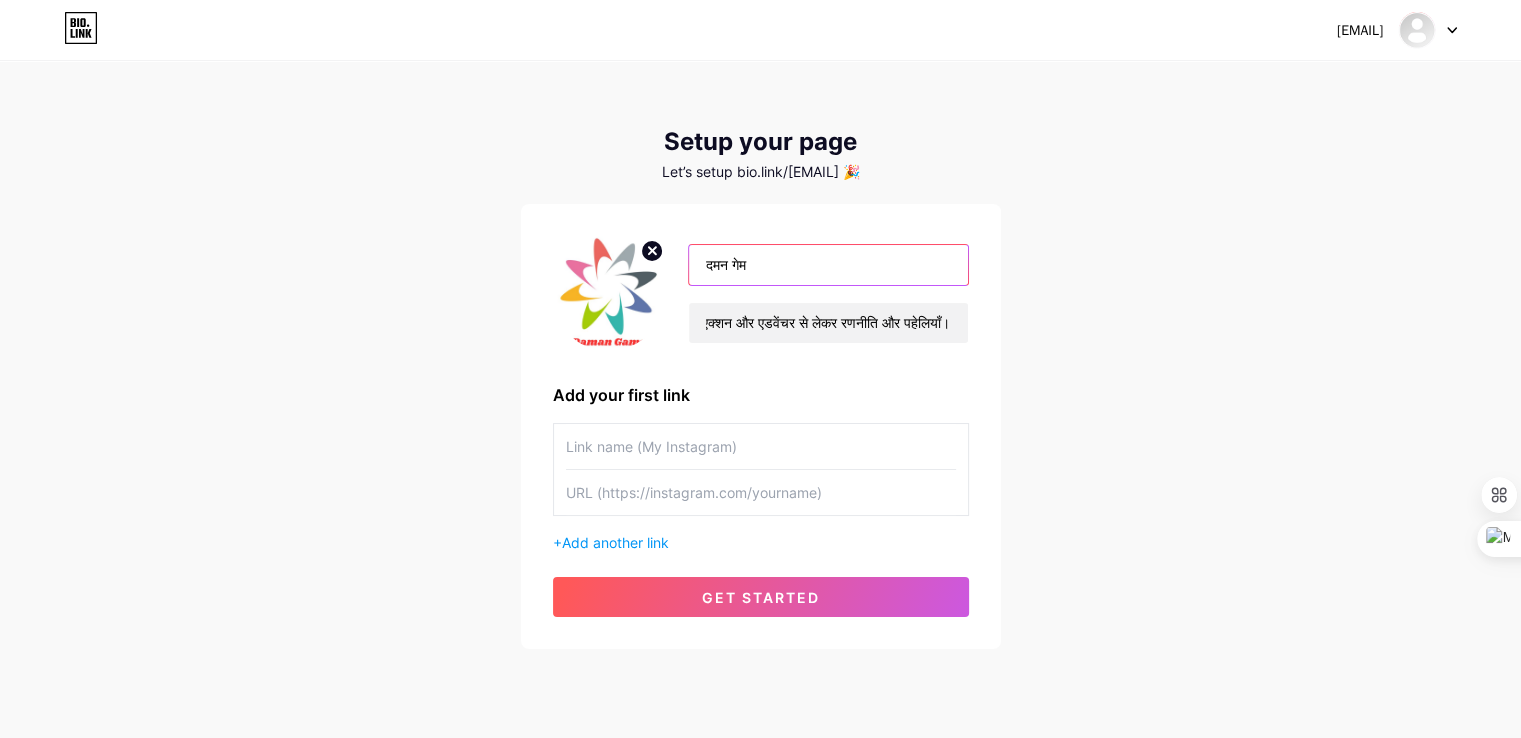 scroll, scrollTop: 0, scrollLeft: 0, axis: both 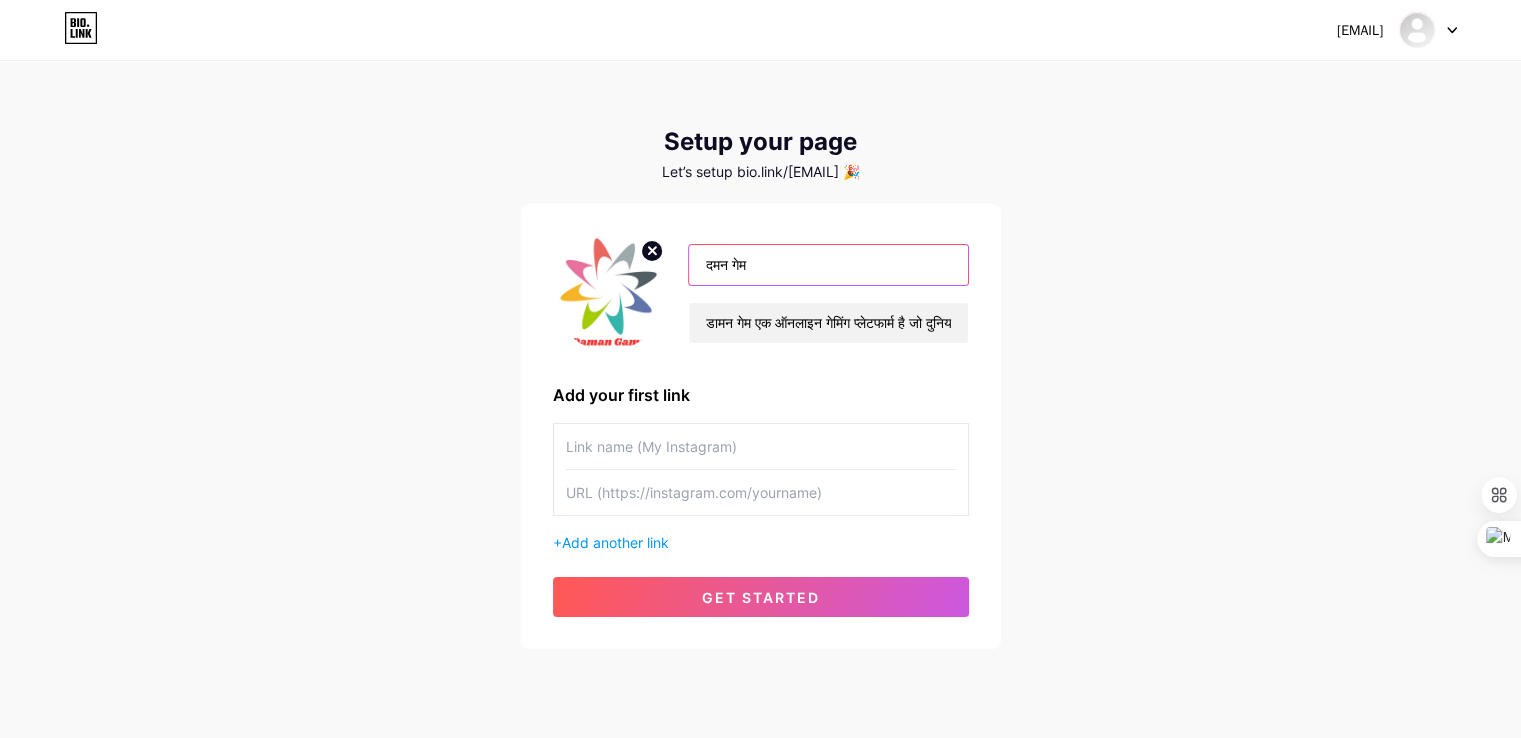 click on "दमन गेम" at bounding box center [828, 265] 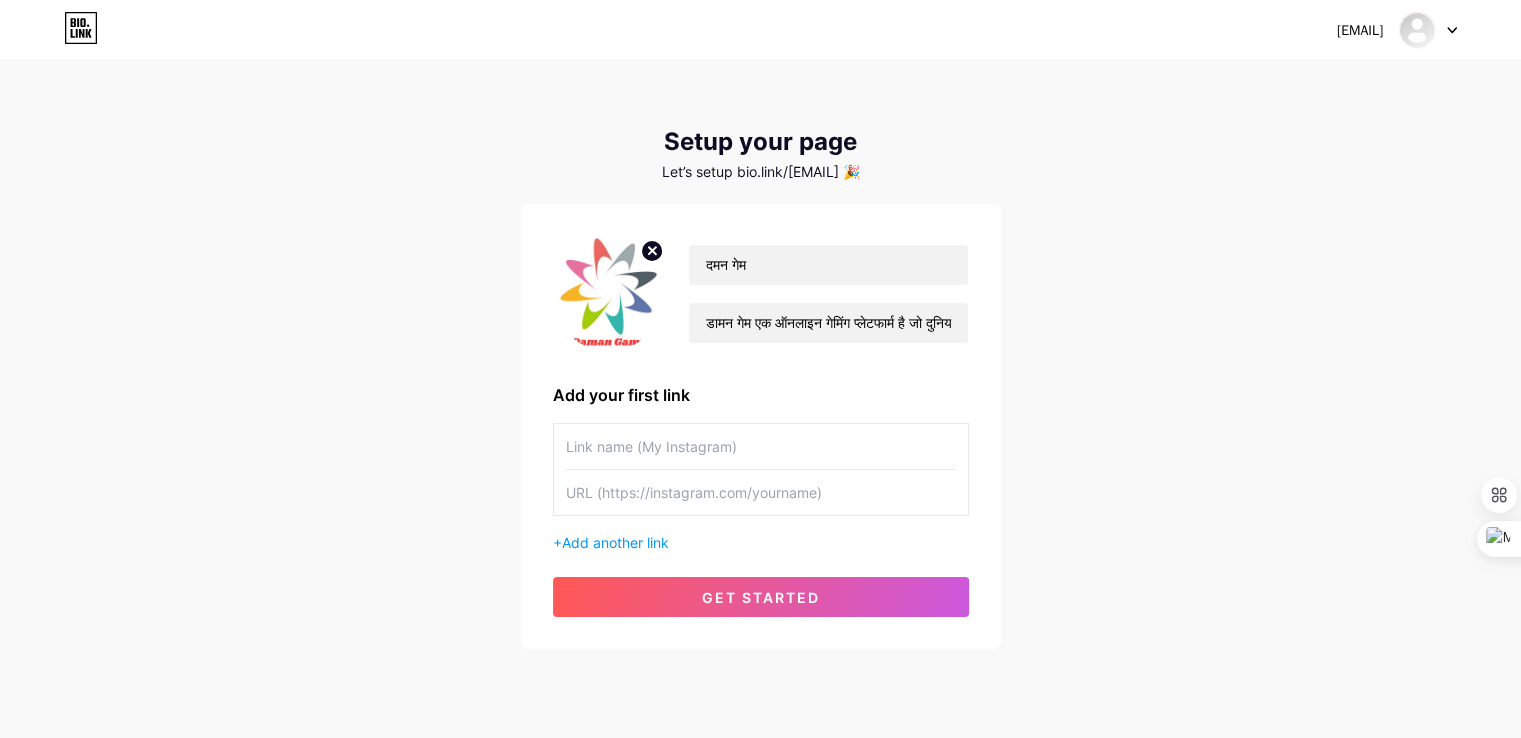 click at bounding box center (761, 446) 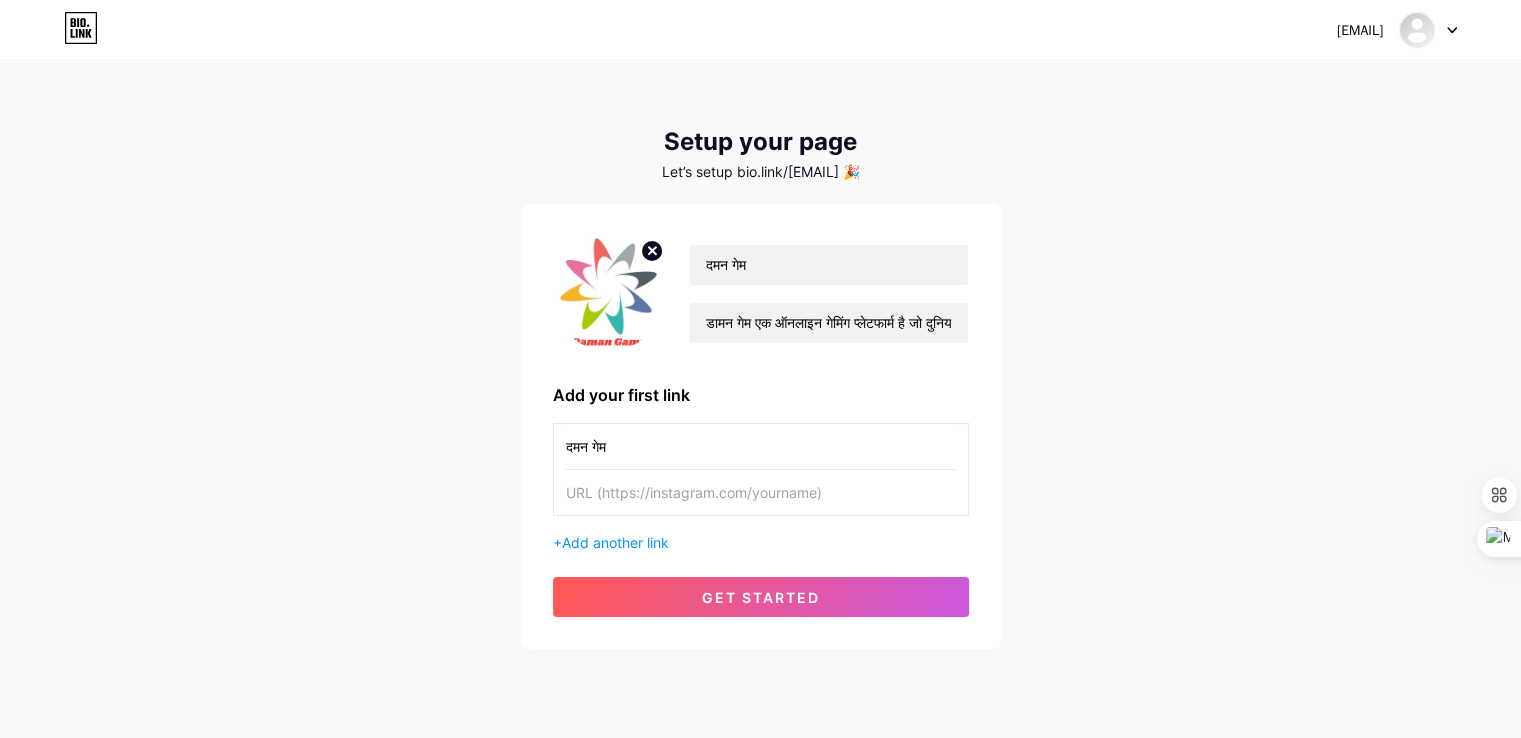 type on "दमन गेम" 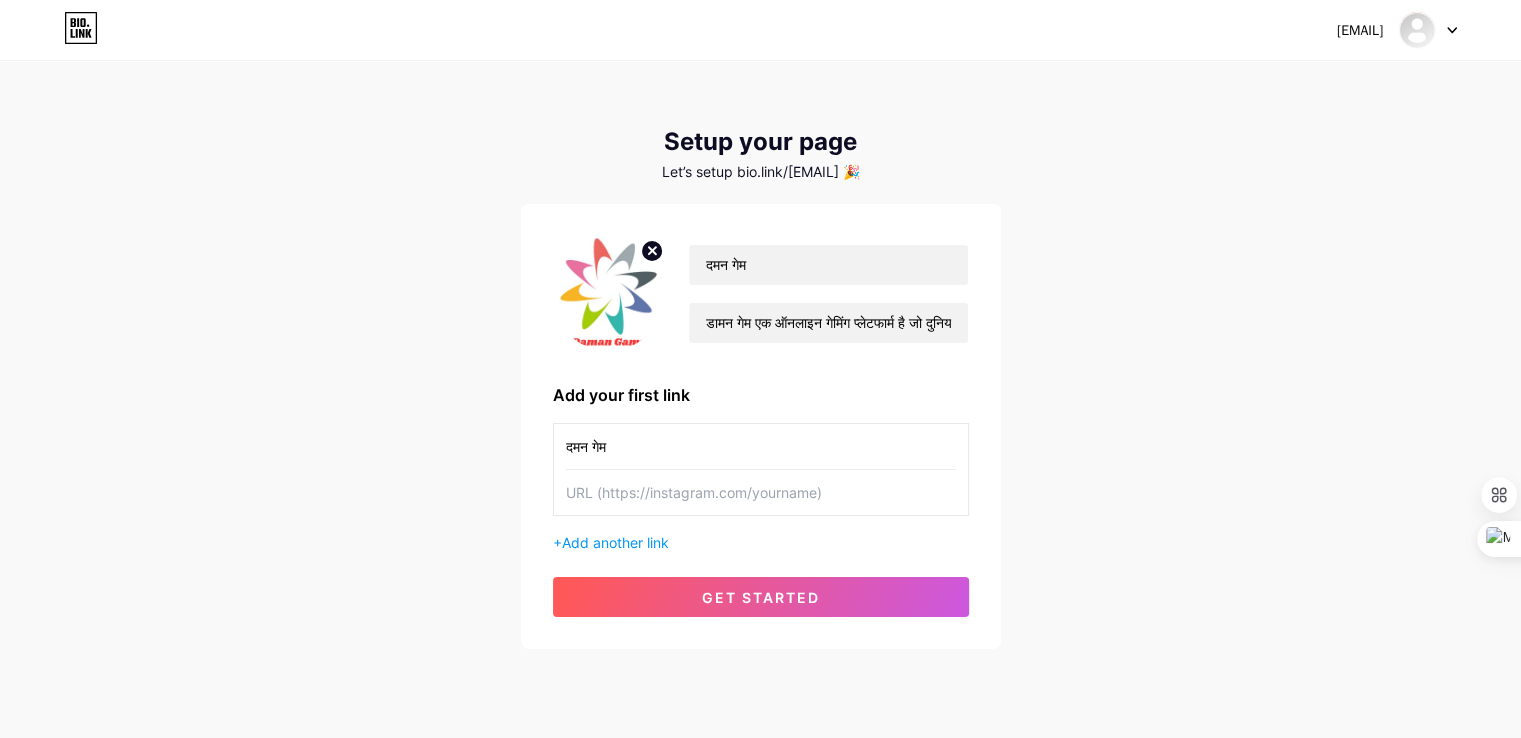 click at bounding box center [761, 446] 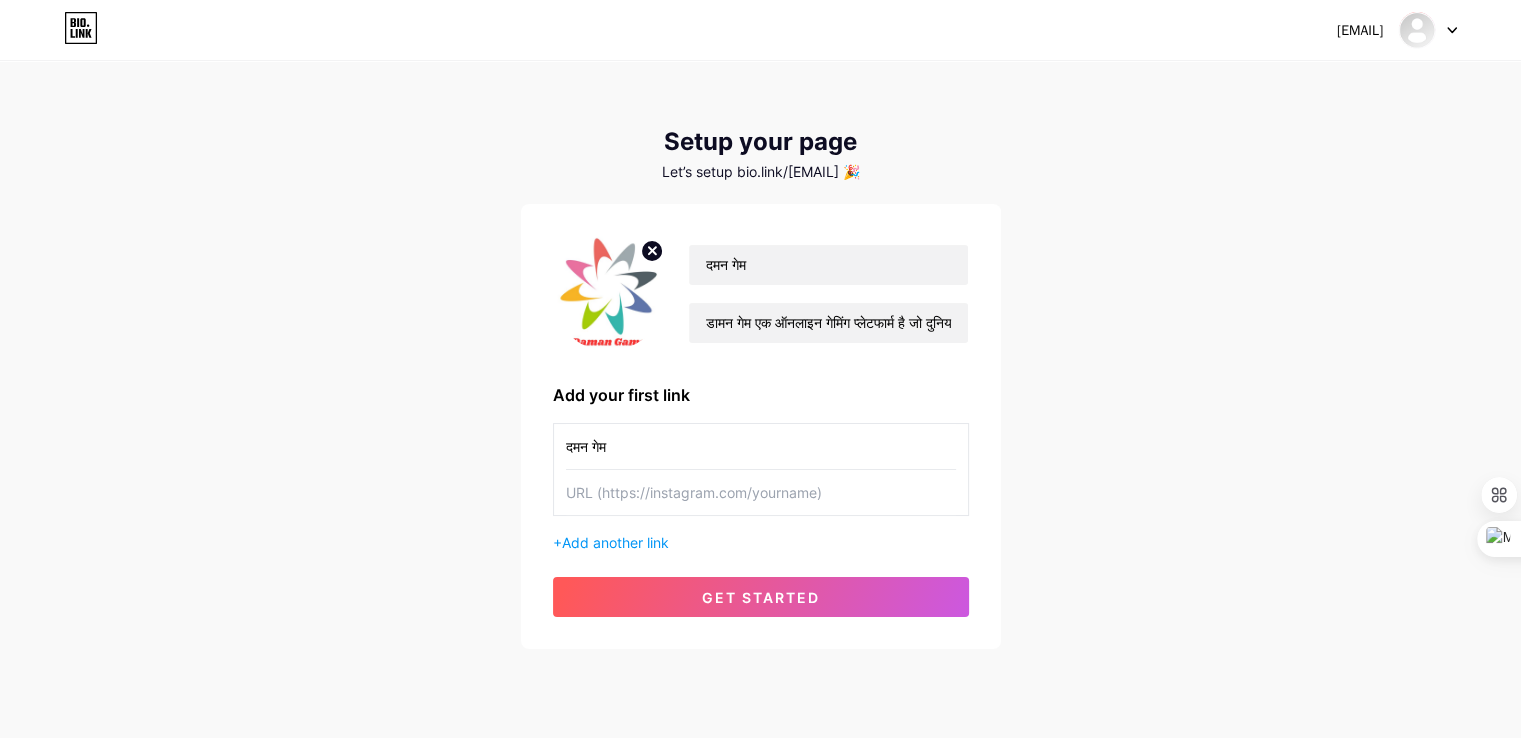 paste on "https://damangame.club/" 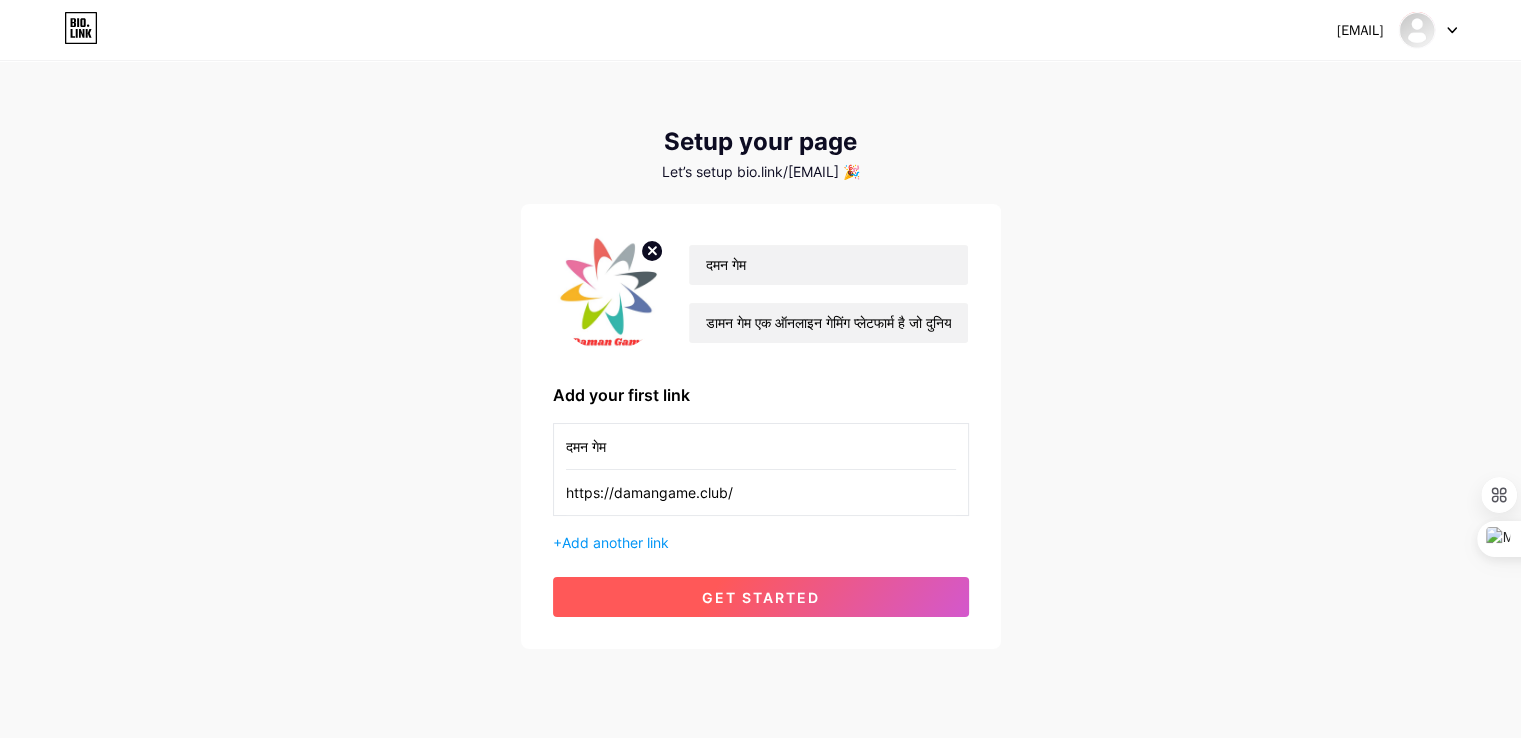 type on "https://damangame.club/" 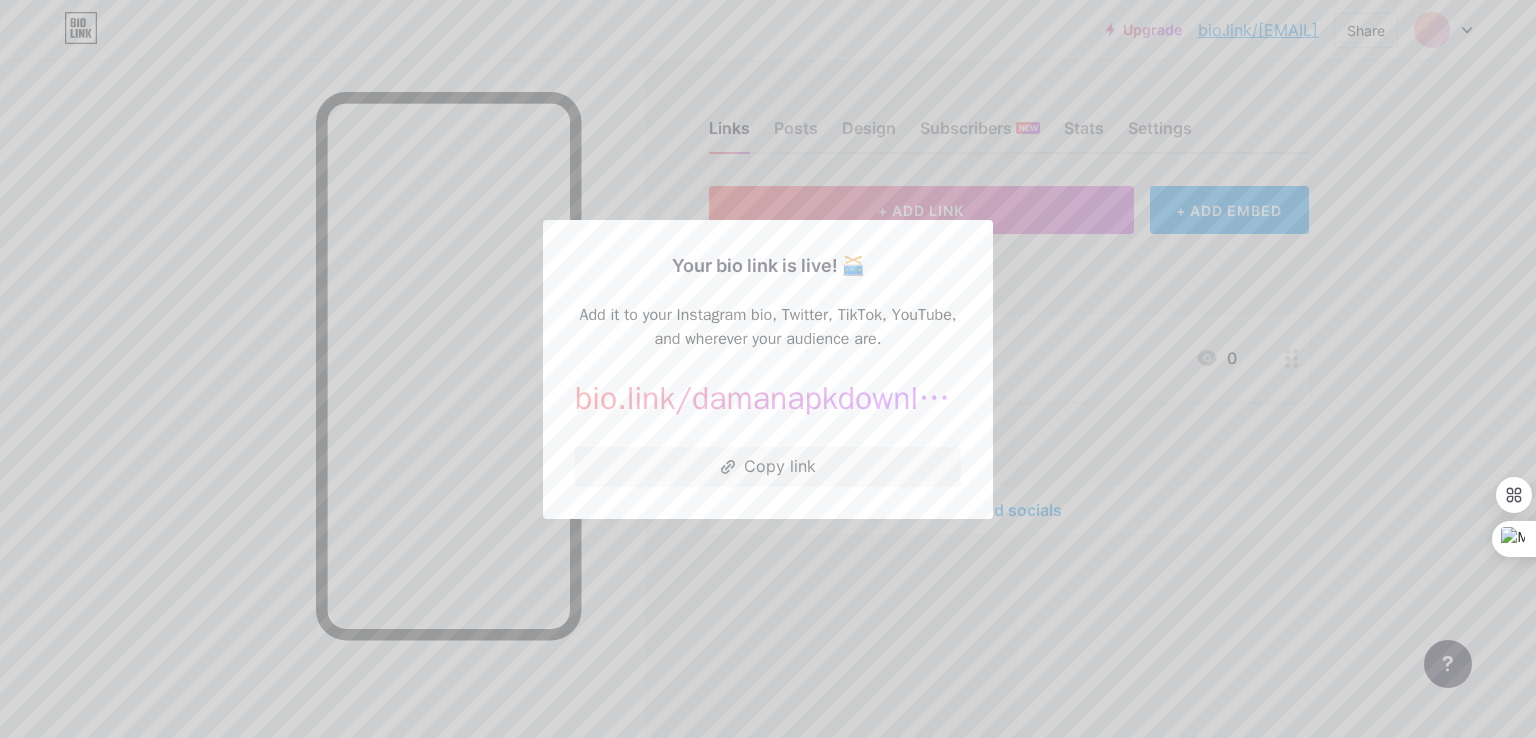 click at bounding box center (768, 369) 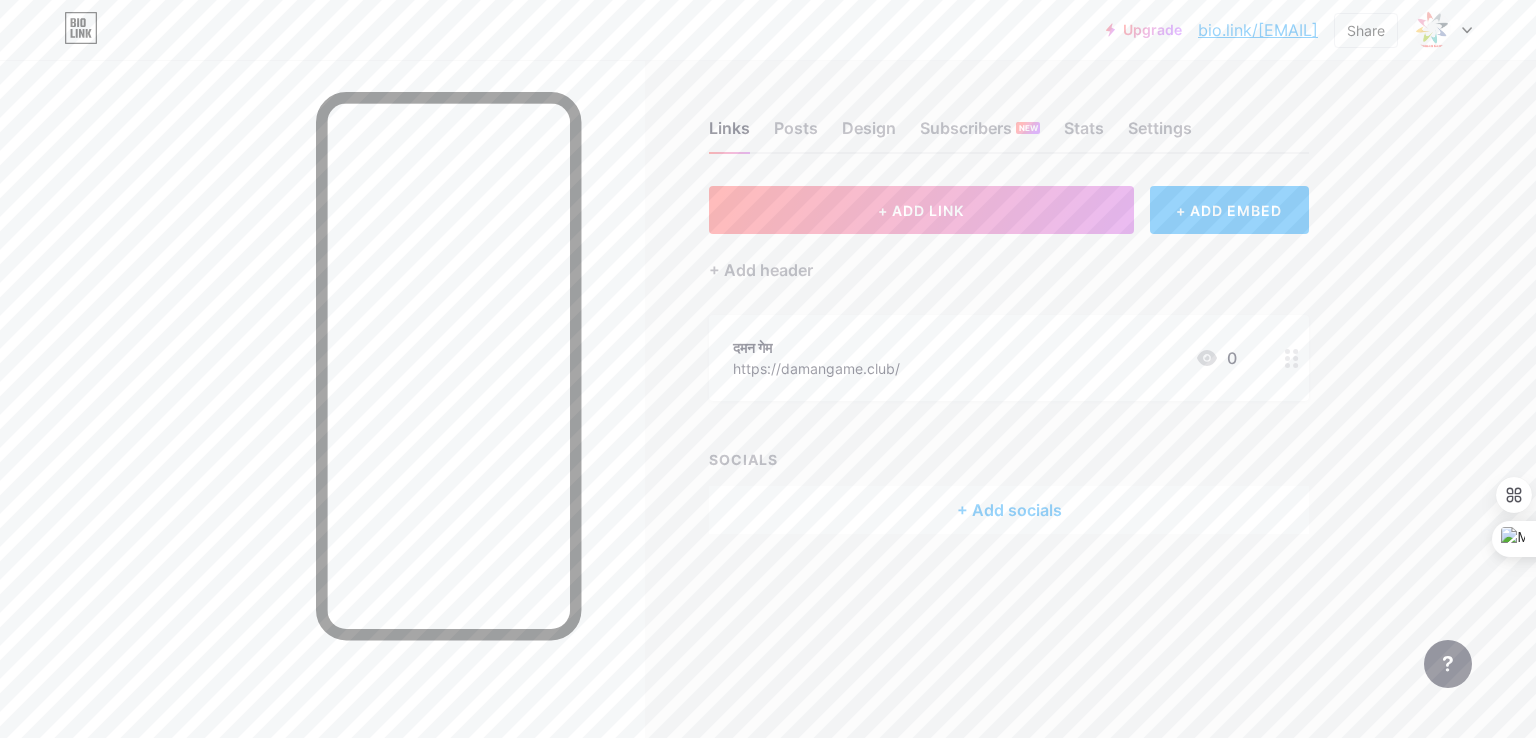 click on "डामन गेम
https://damangame.club/
0" at bounding box center (985, 358) 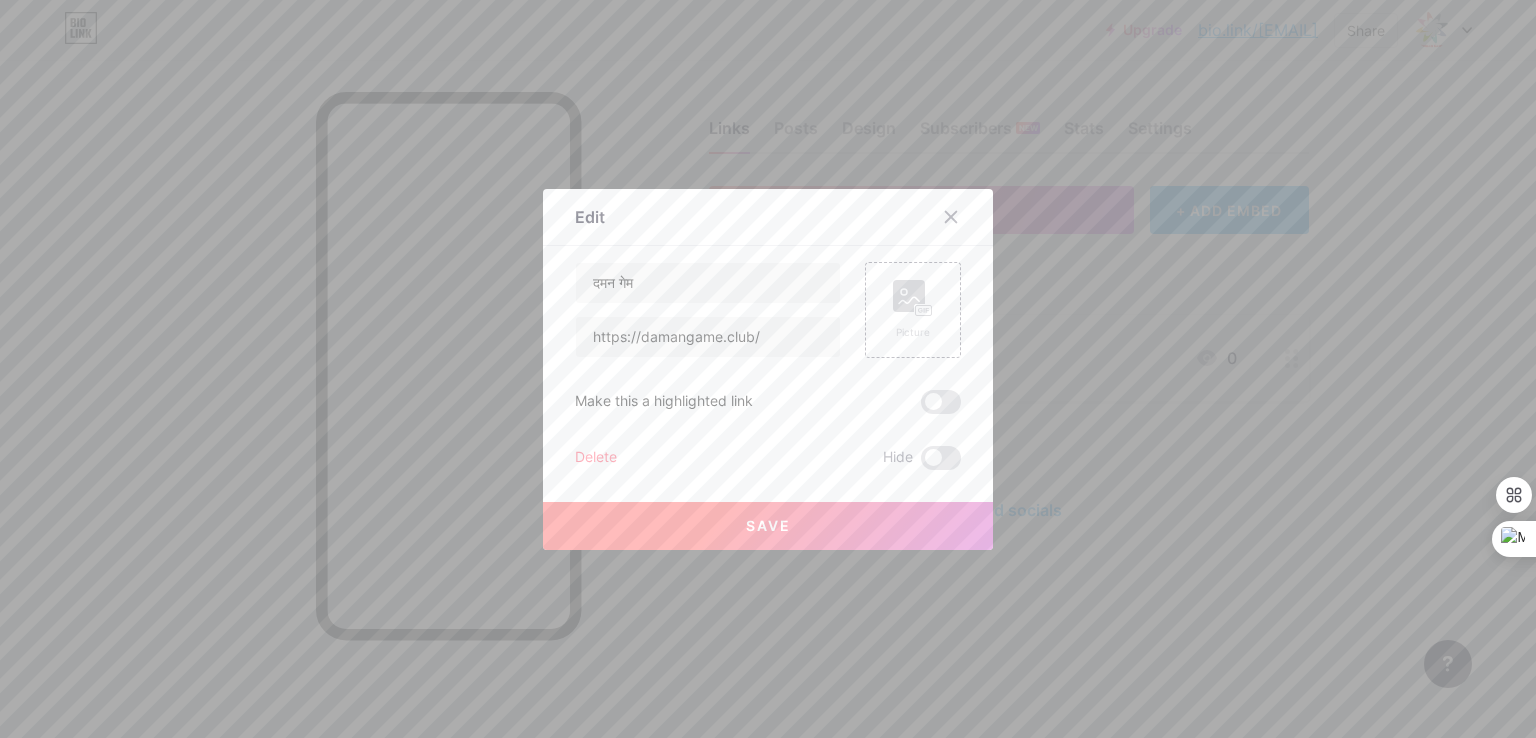 click at bounding box center [768, 369] 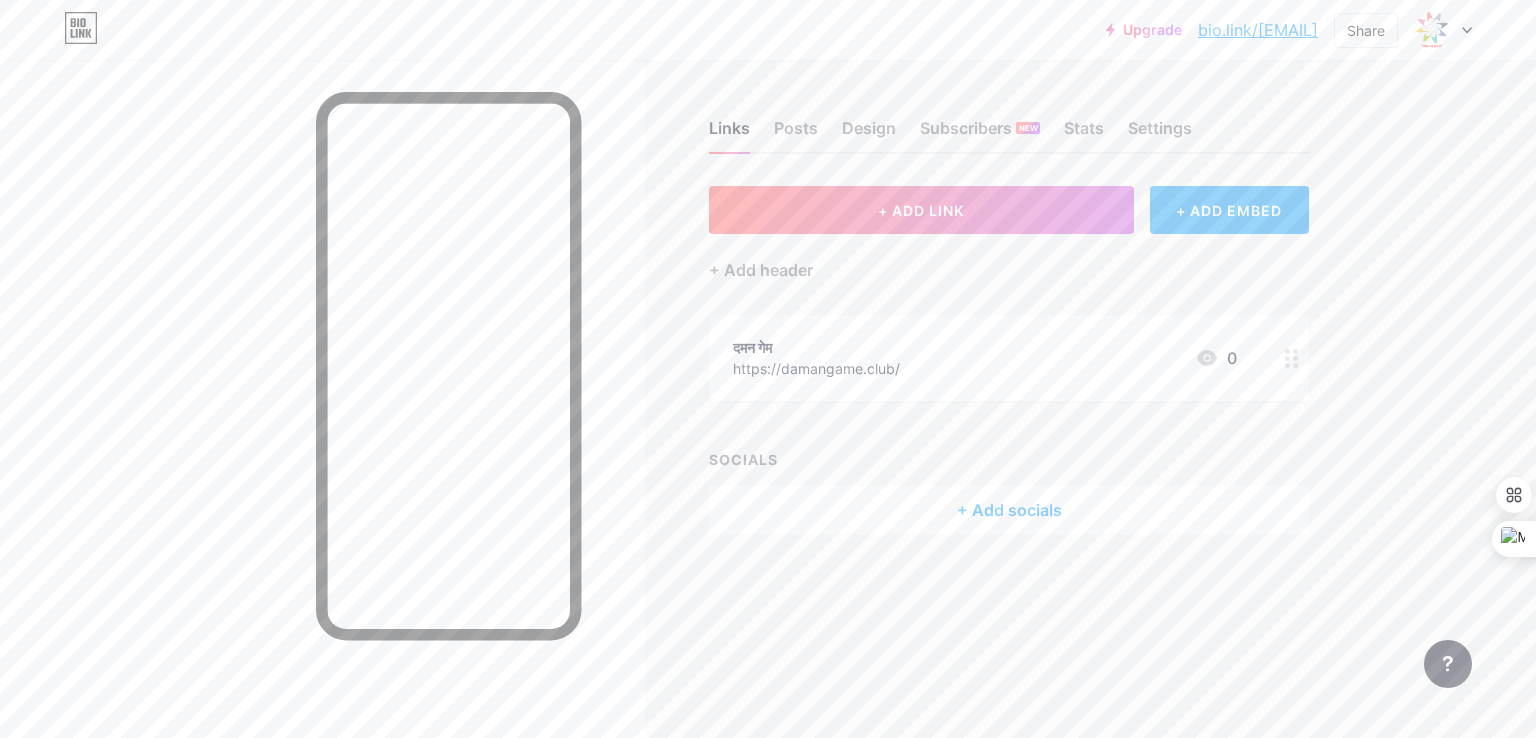 click on "डामन गेम
https://damangame.club/
0" at bounding box center [985, 358] 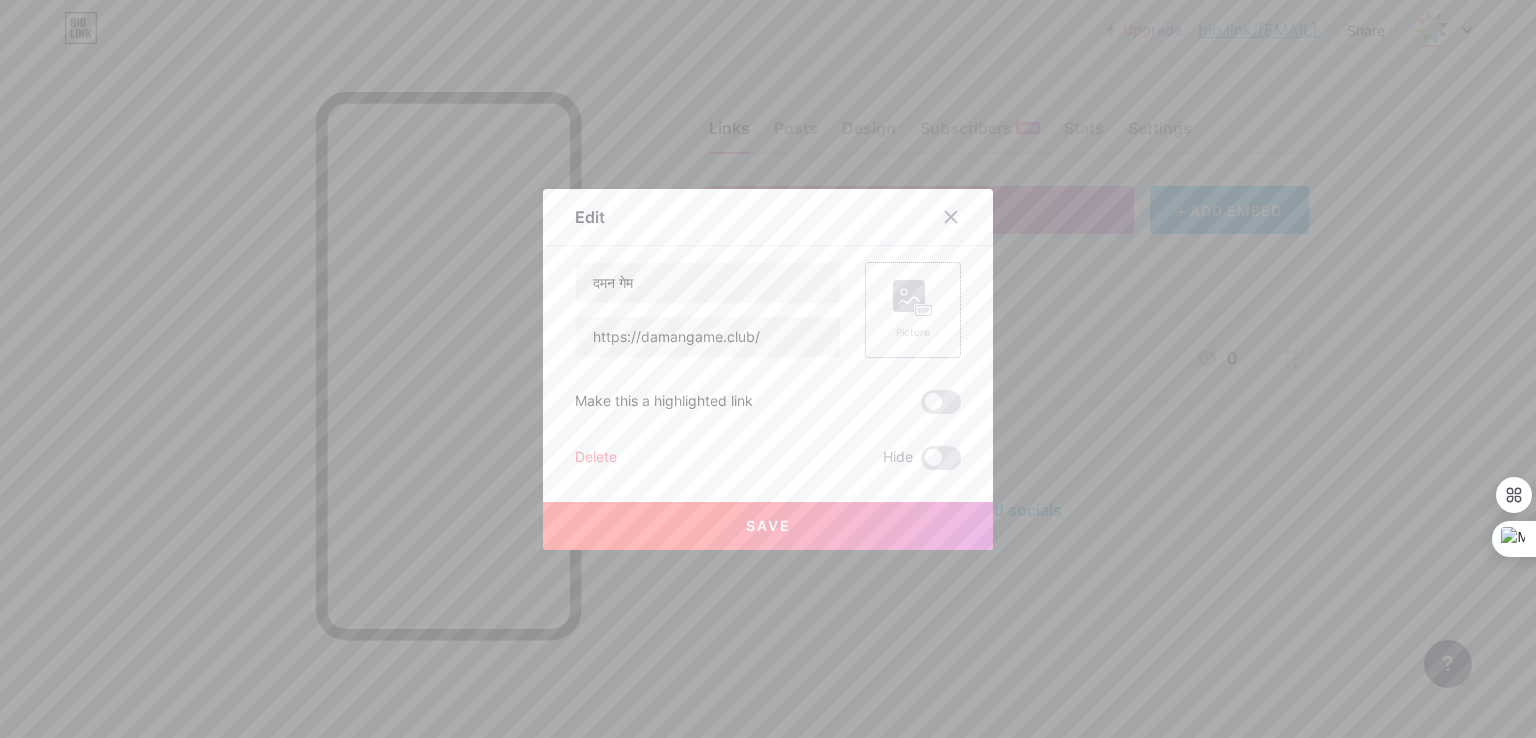 click at bounding box center (913, 298) 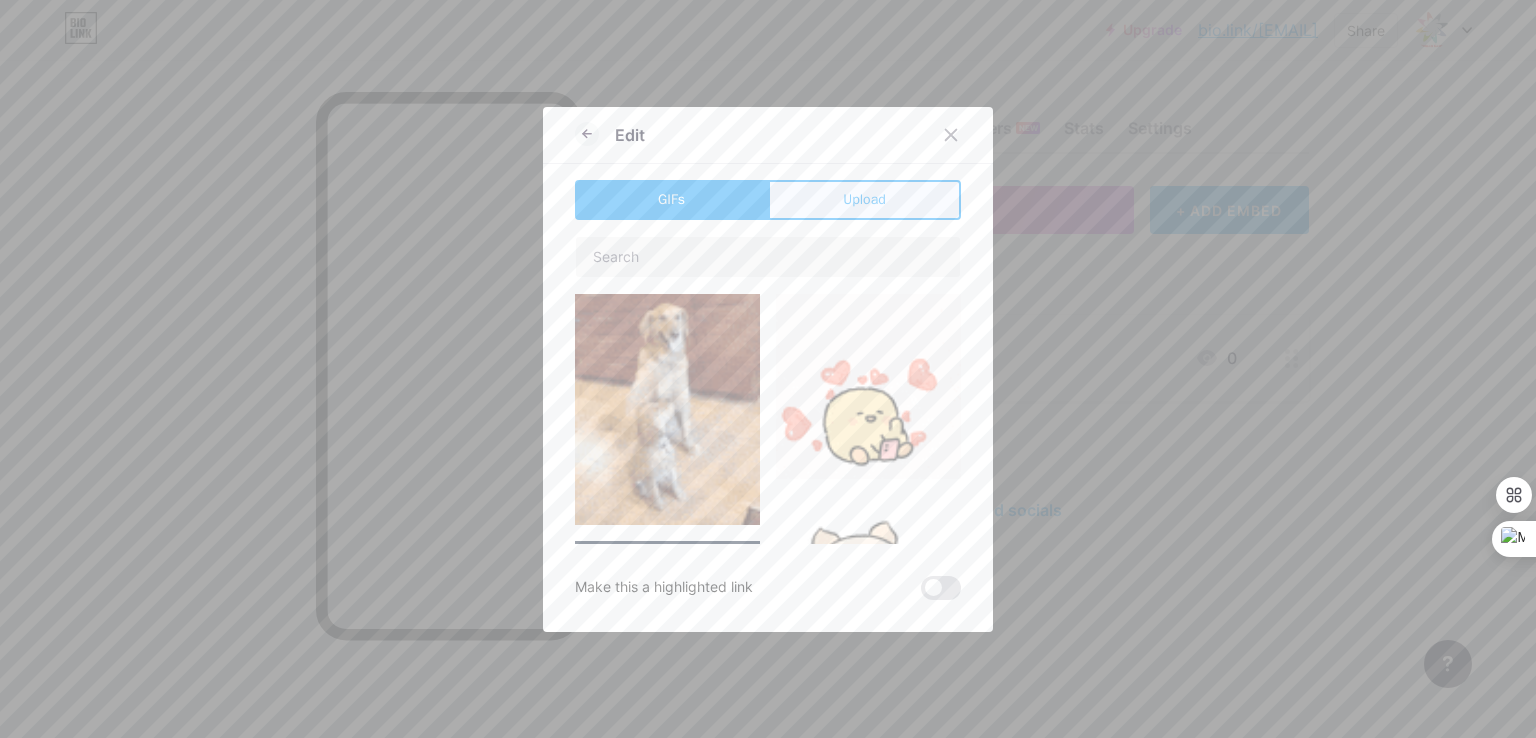 click on "Upload" at bounding box center (864, 200) 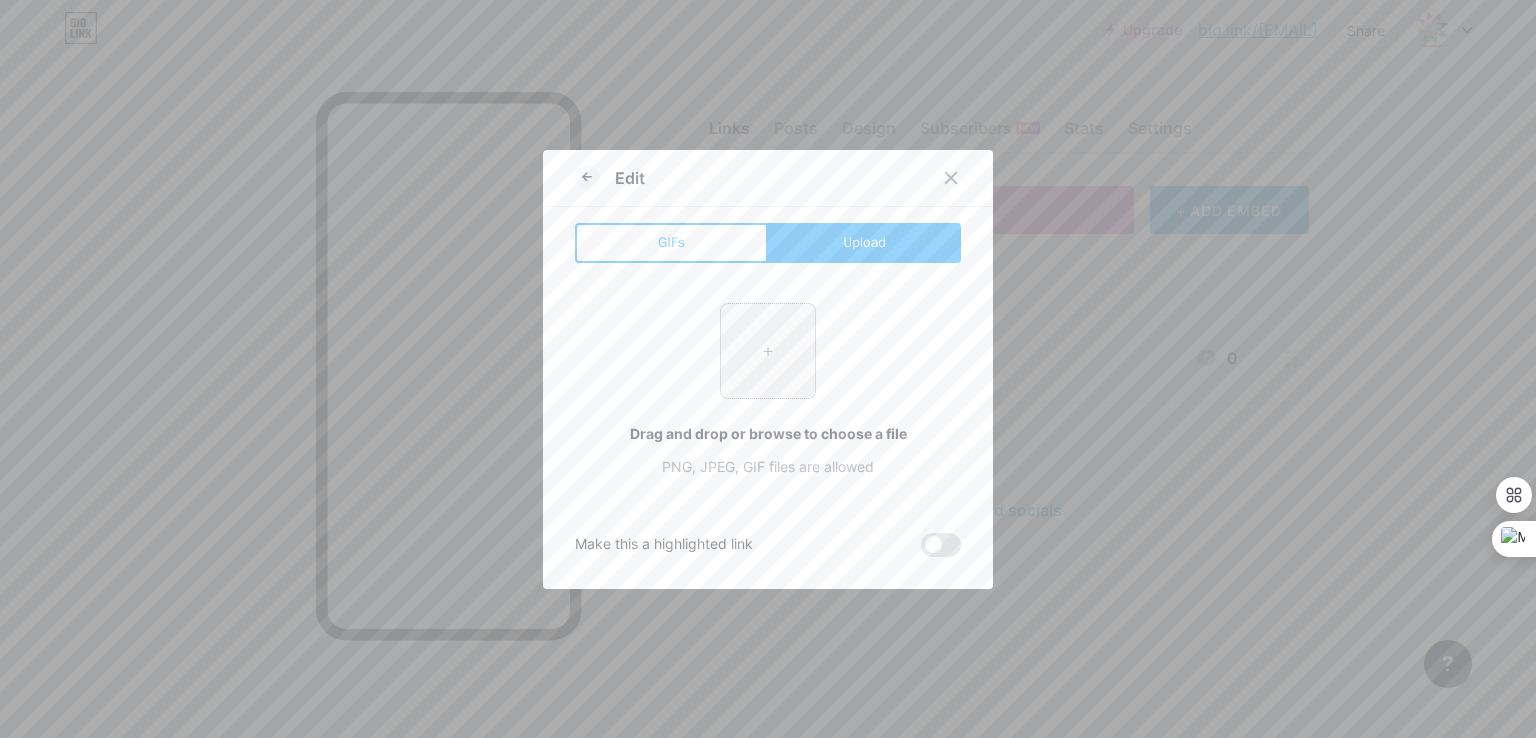 click at bounding box center (768, 351) 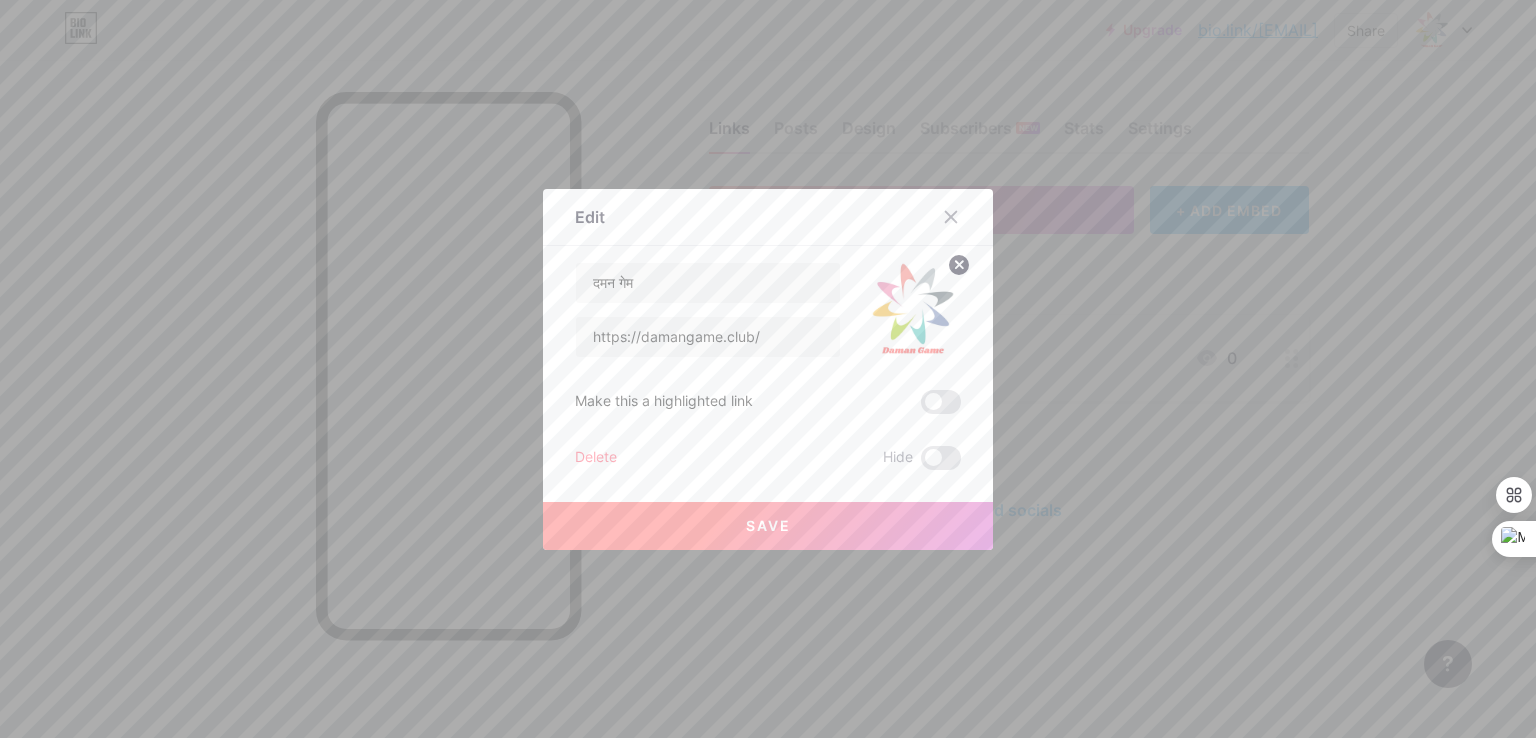click on "Save" at bounding box center [768, 525] 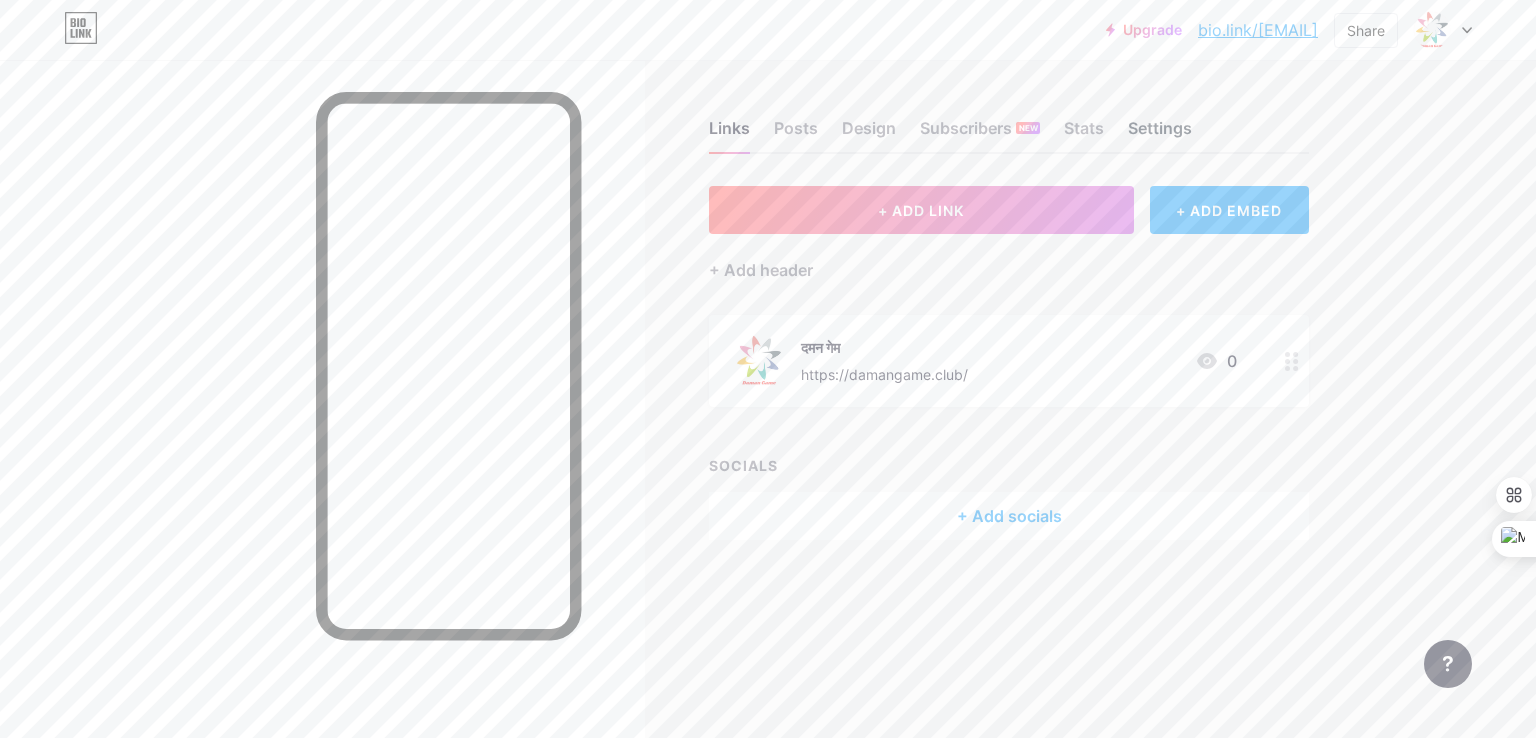 click on "Settings" at bounding box center (1160, 134) 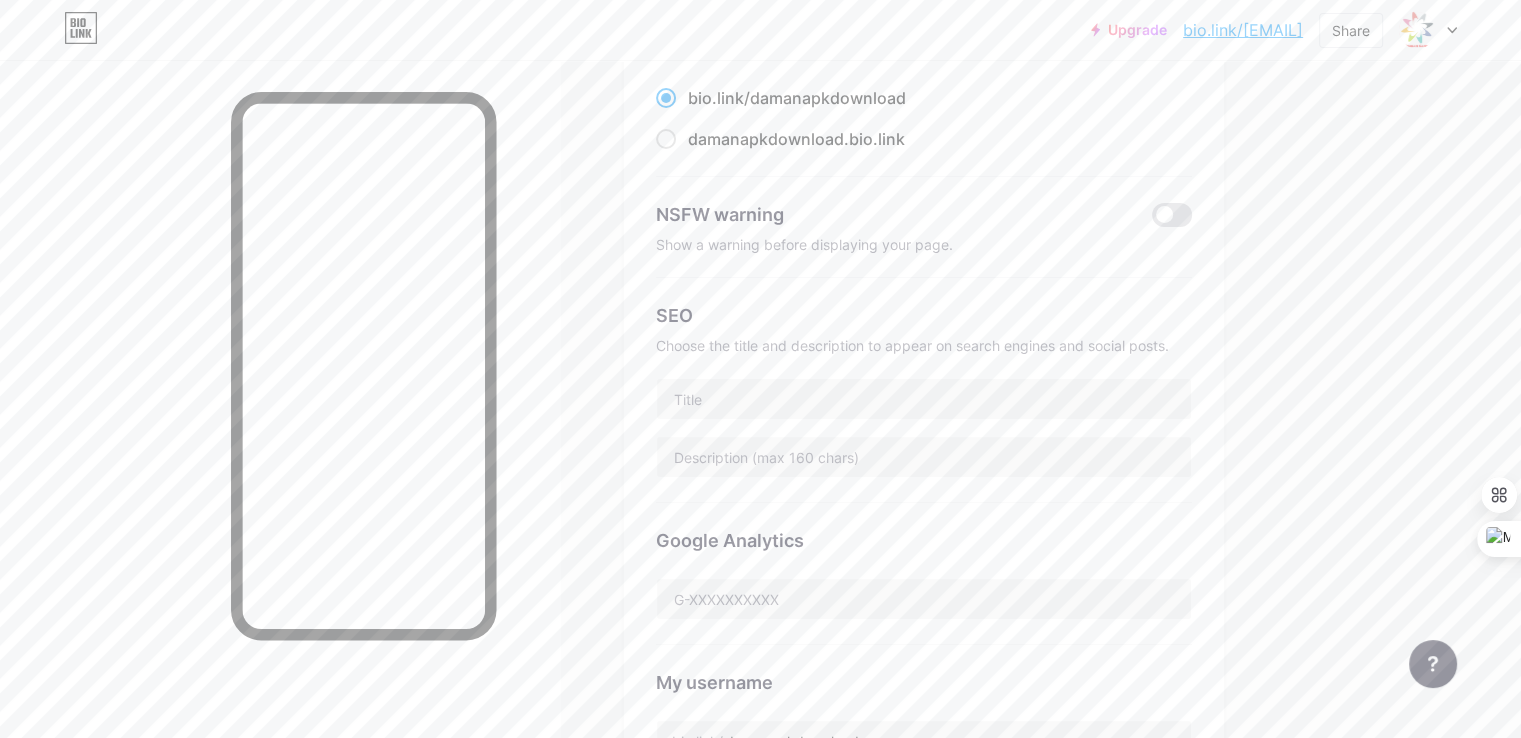 scroll, scrollTop: 0, scrollLeft: 0, axis: both 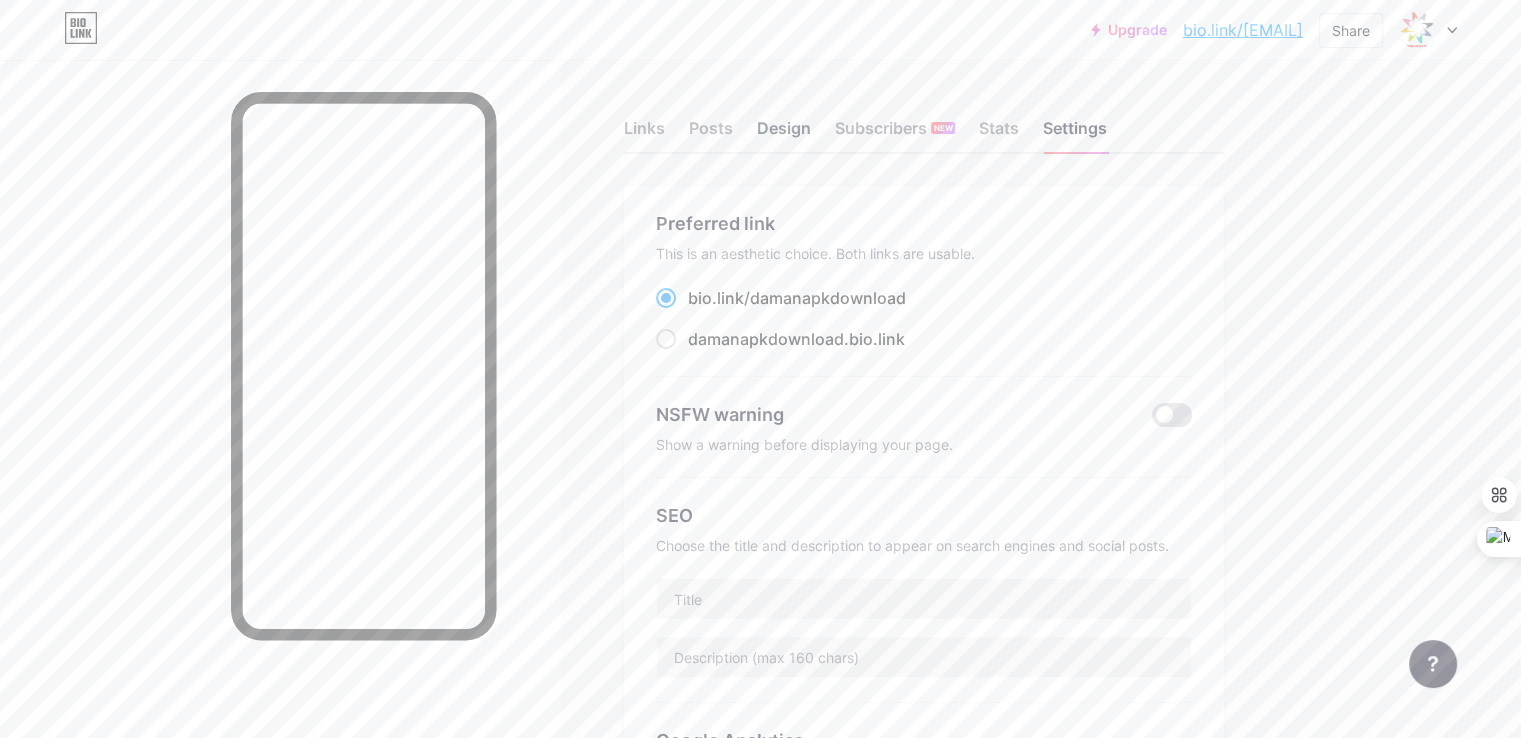 click on "Design" at bounding box center (784, 134) 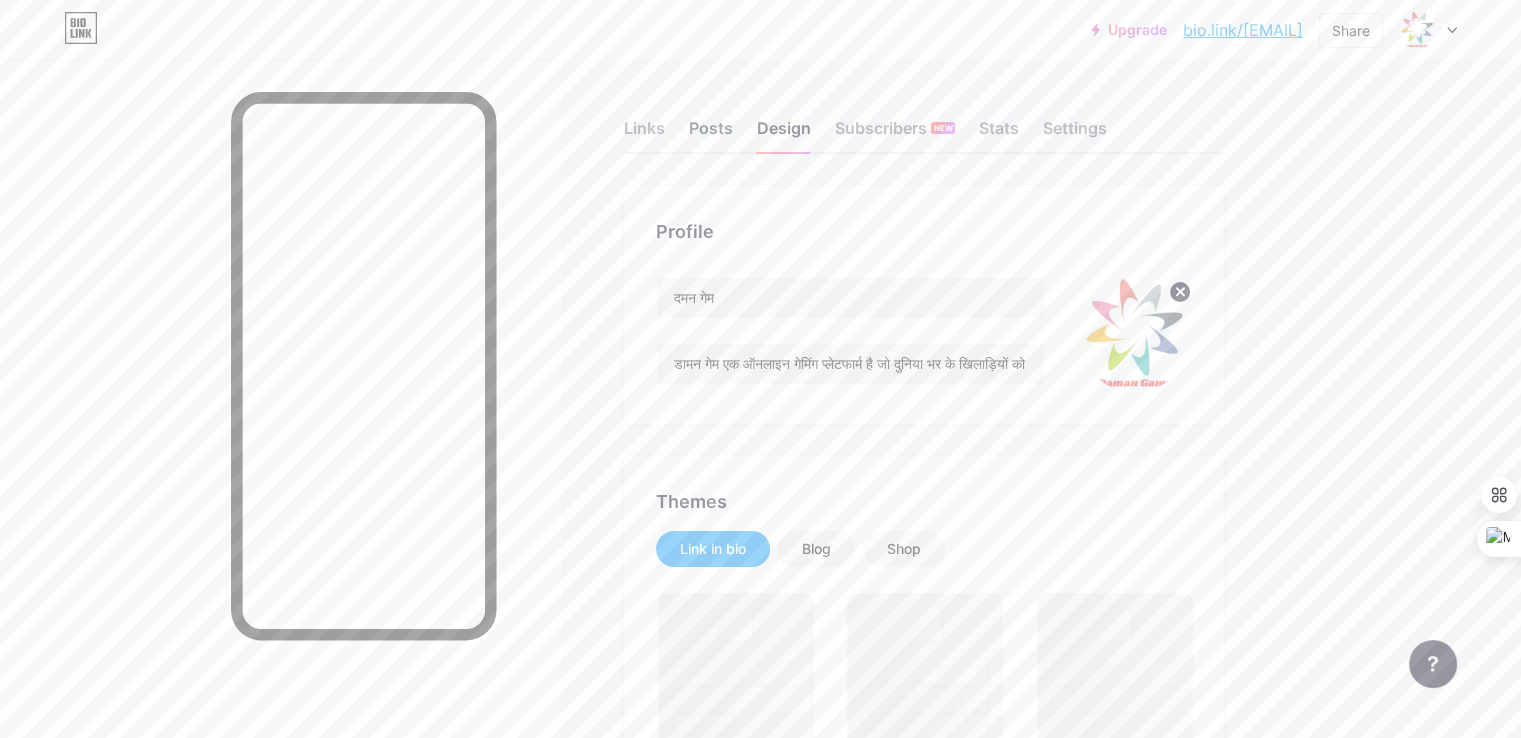 click on "Posts" at bounding box center [711, 134] 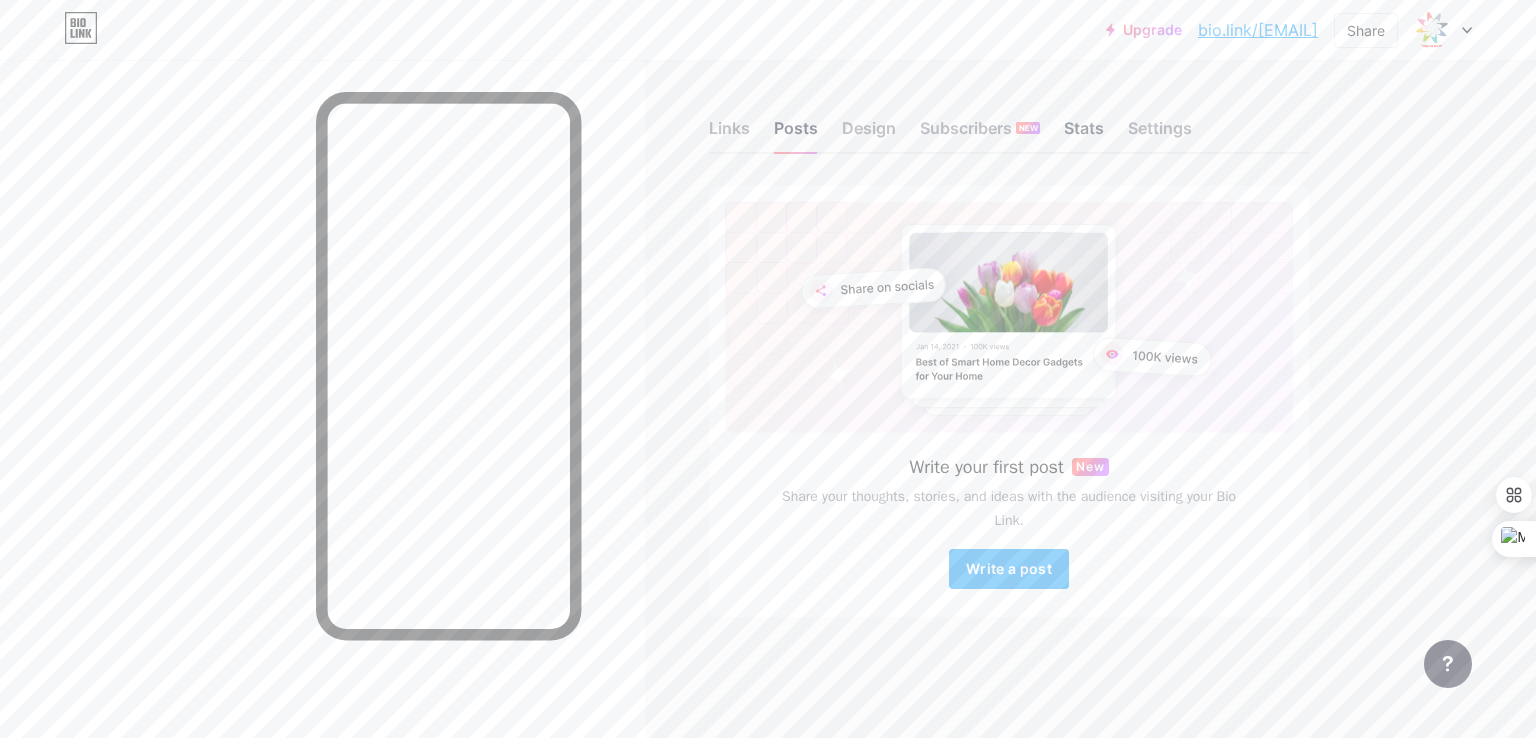 click on "Stats" at bounding box center [1084, 134] 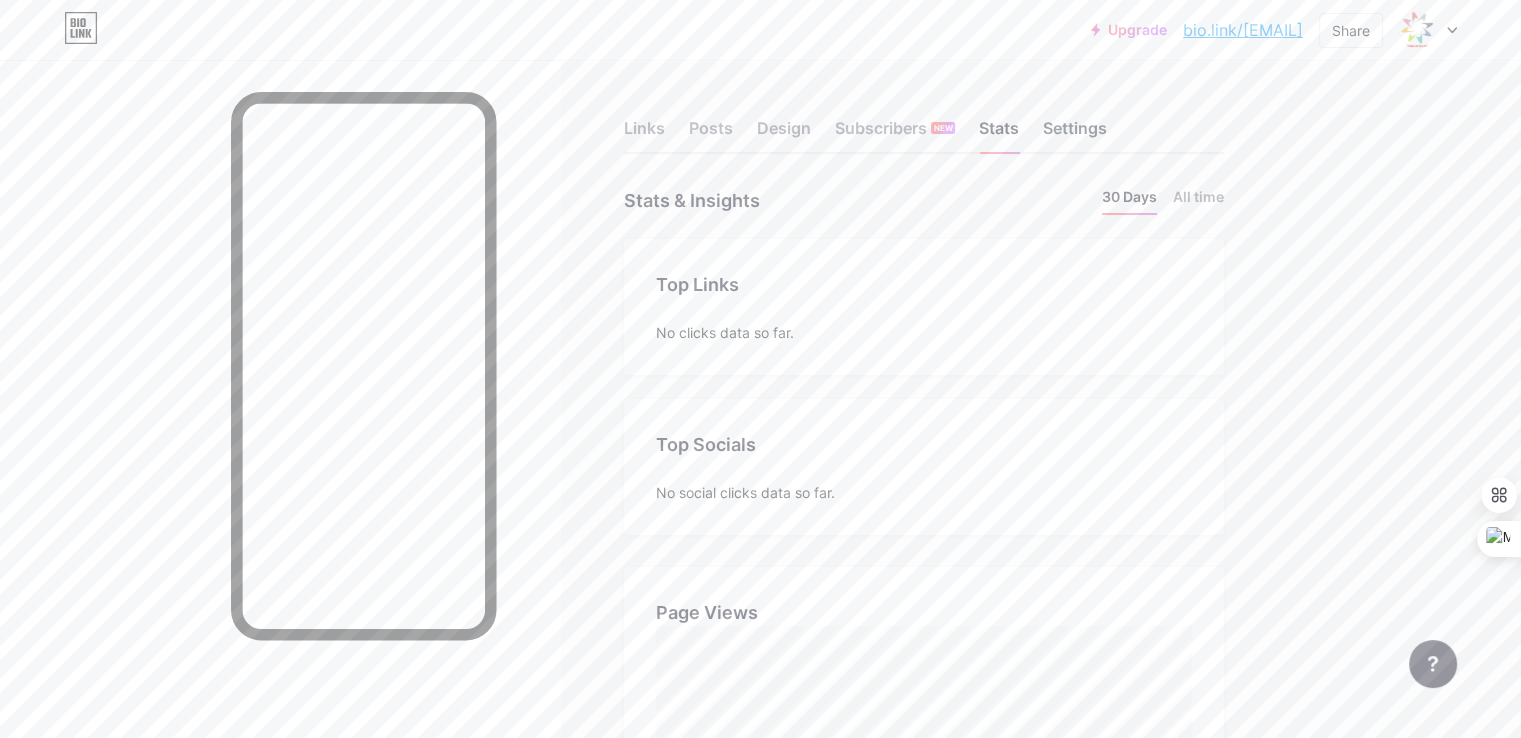 scroll, scrollTop: 999262, scrollLeft: 998479, axis: both 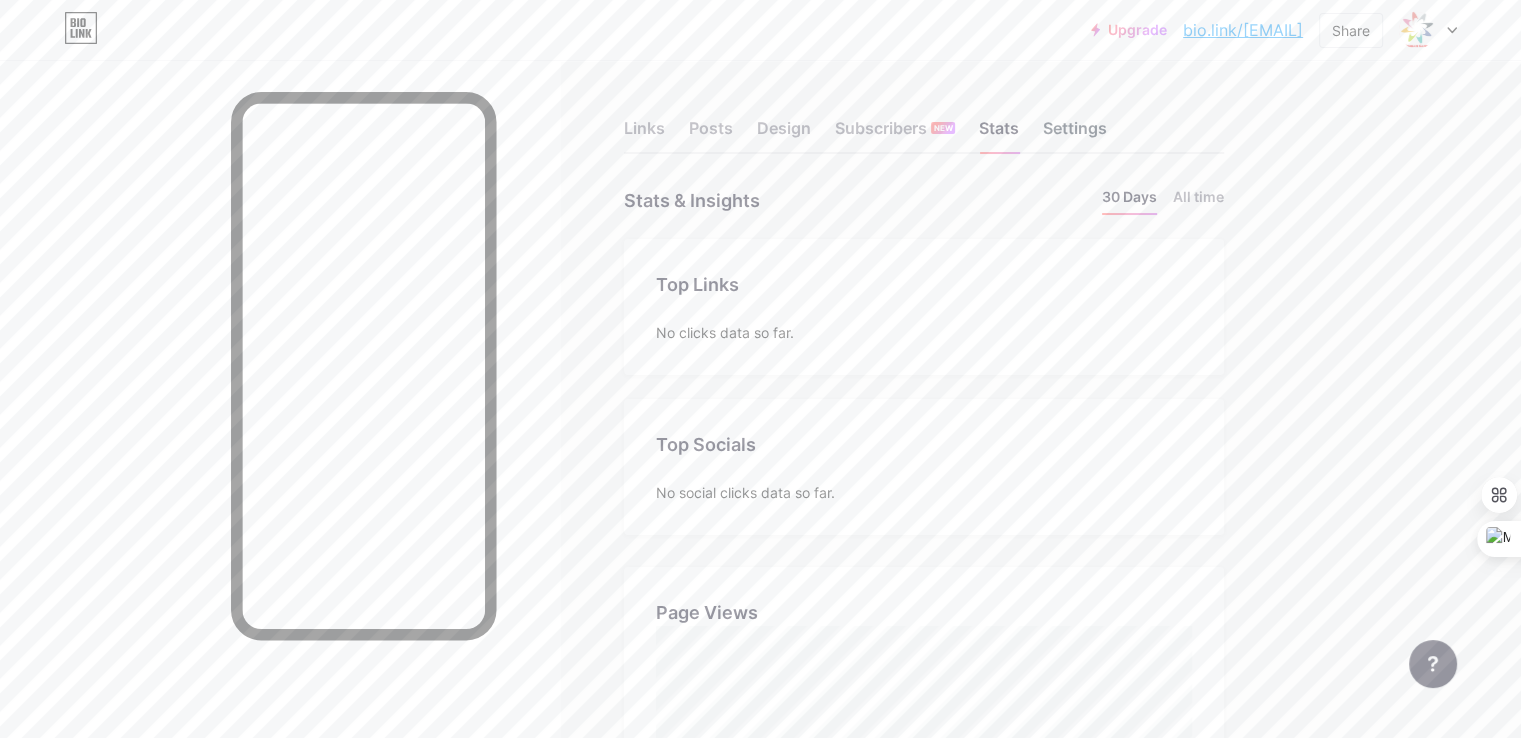 click on "Settings" at bounding box center [1075, 134] 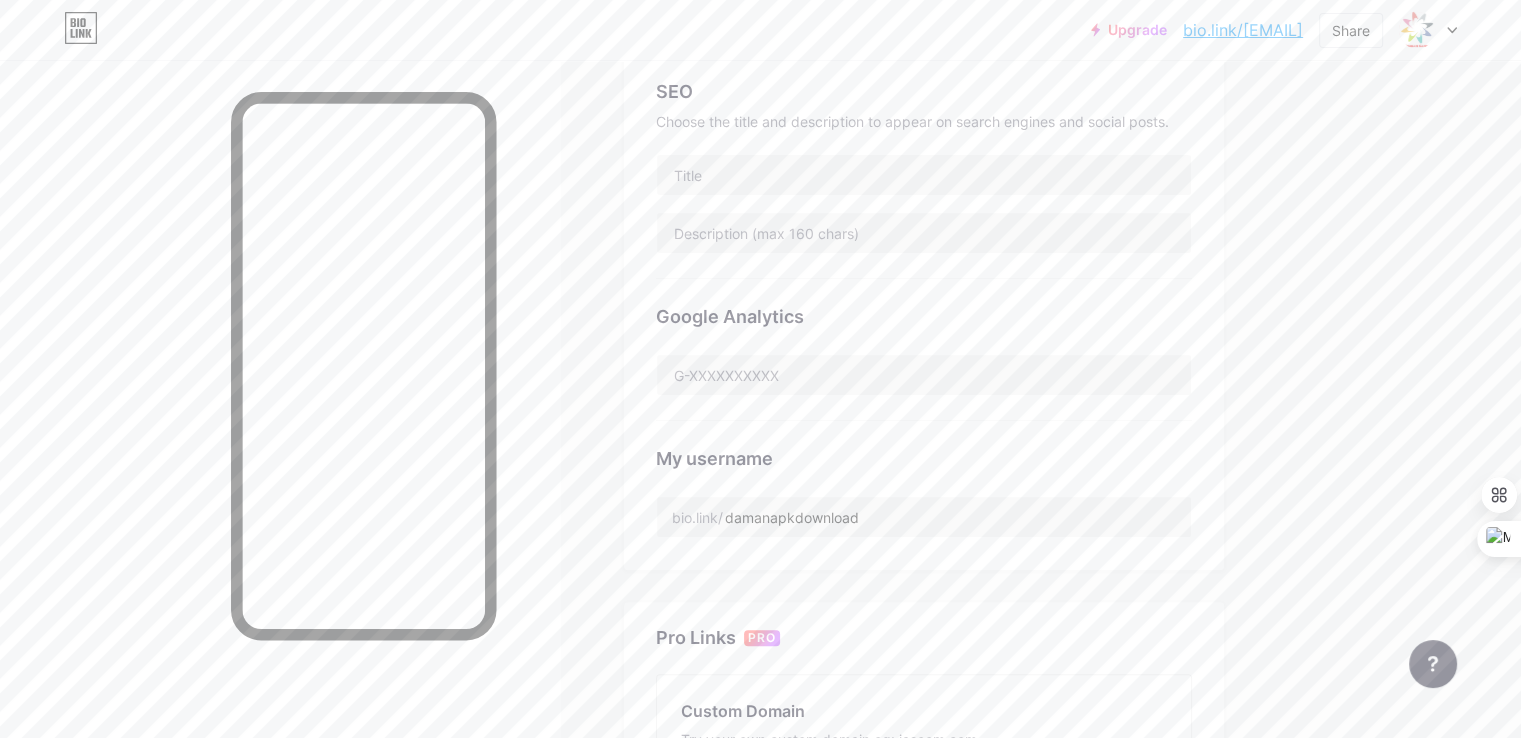 scroll, scrollTop: 124, scrollLeft: 0, axis: vertical 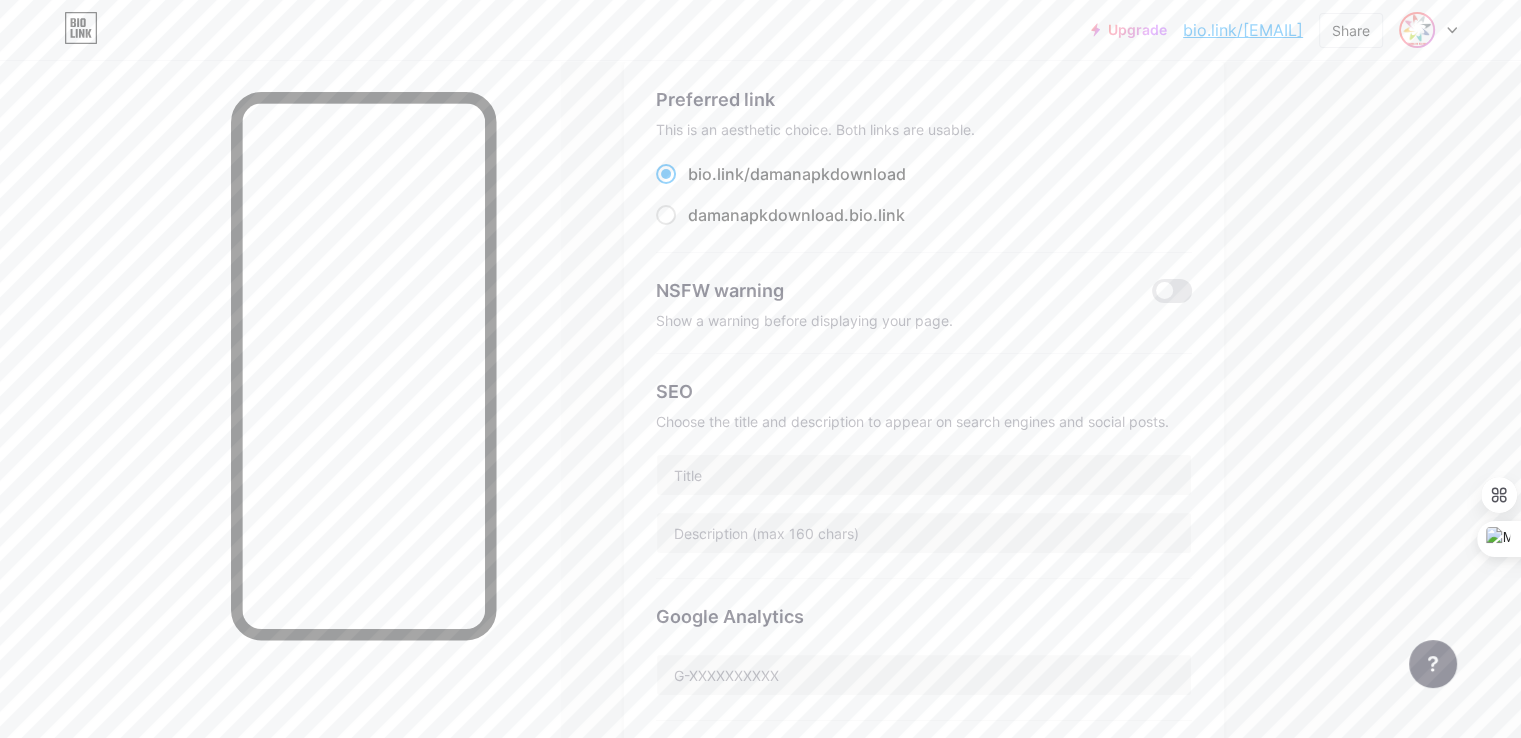 click at bounding box center [1417, 30] 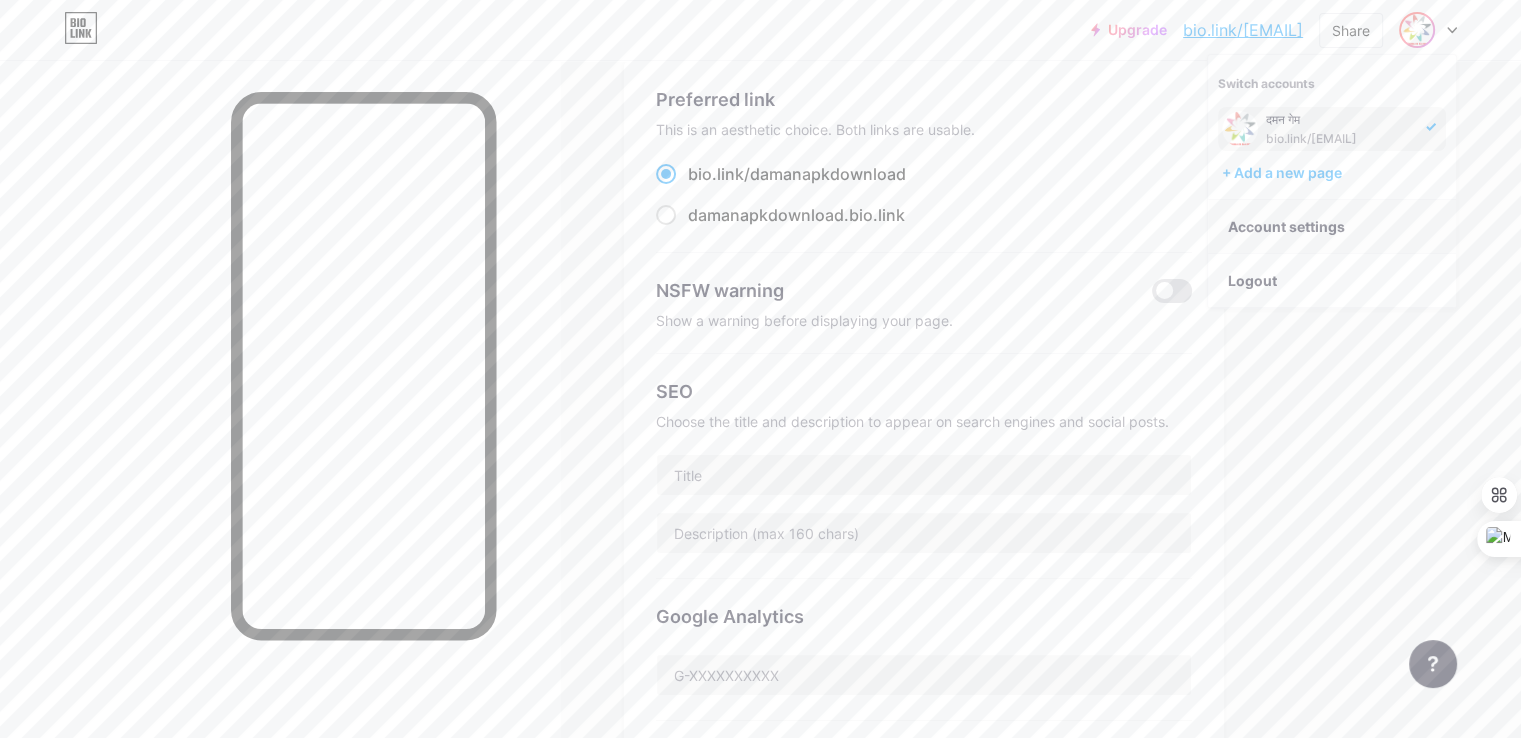 click on "Account settings" at bounding box center (1332, 227) 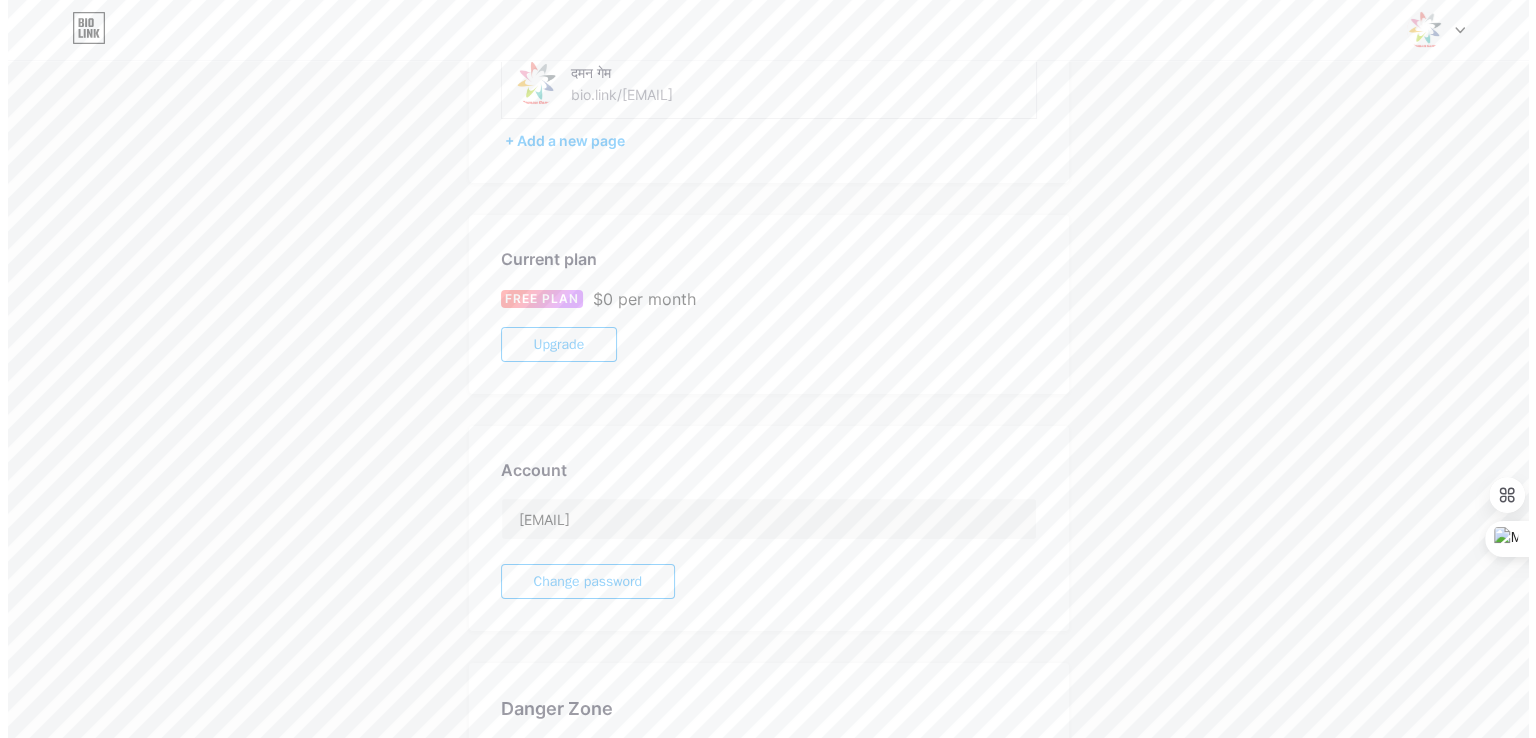 scroll, scrollTop: 0, scrollLeft: 0, axis: both 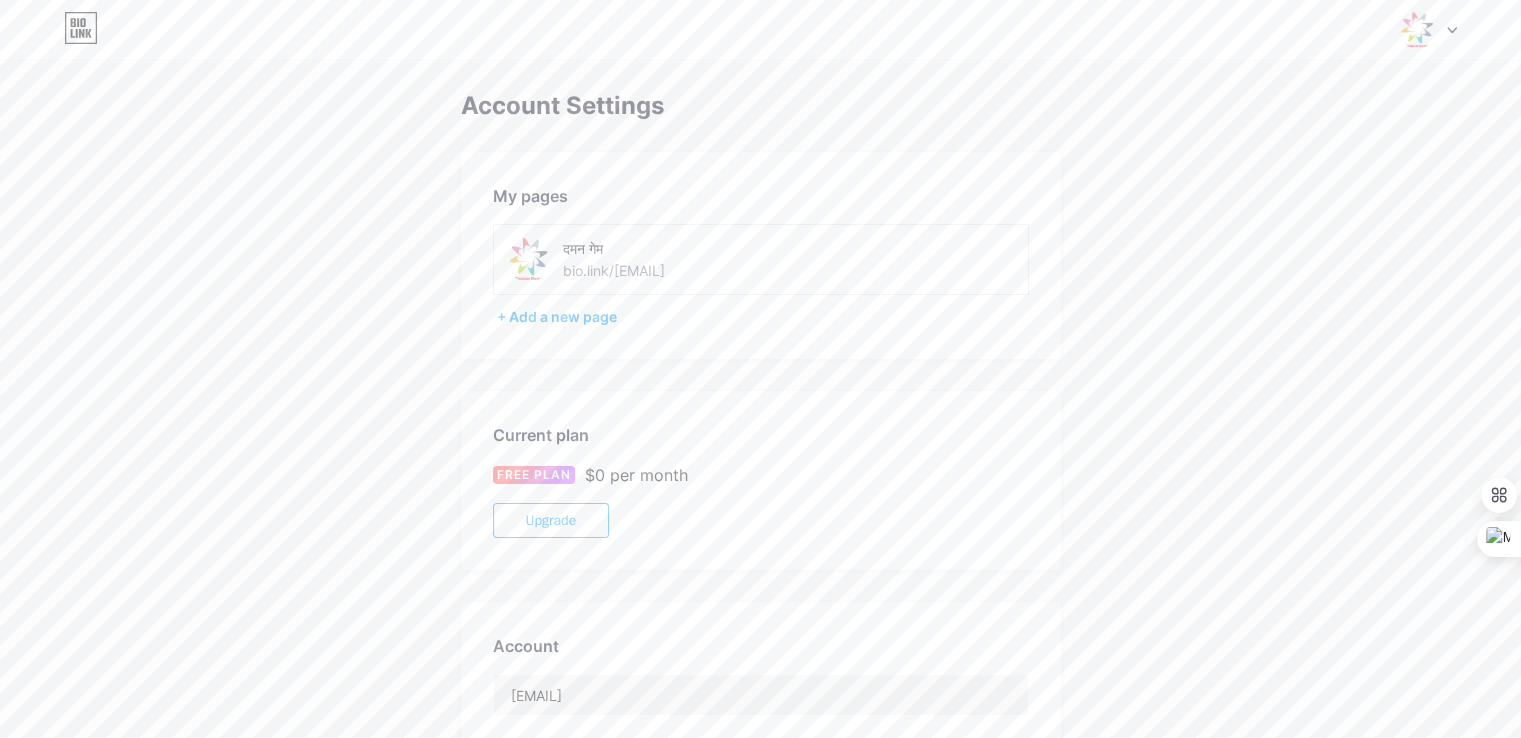 click at bounding box center [1417, 30] 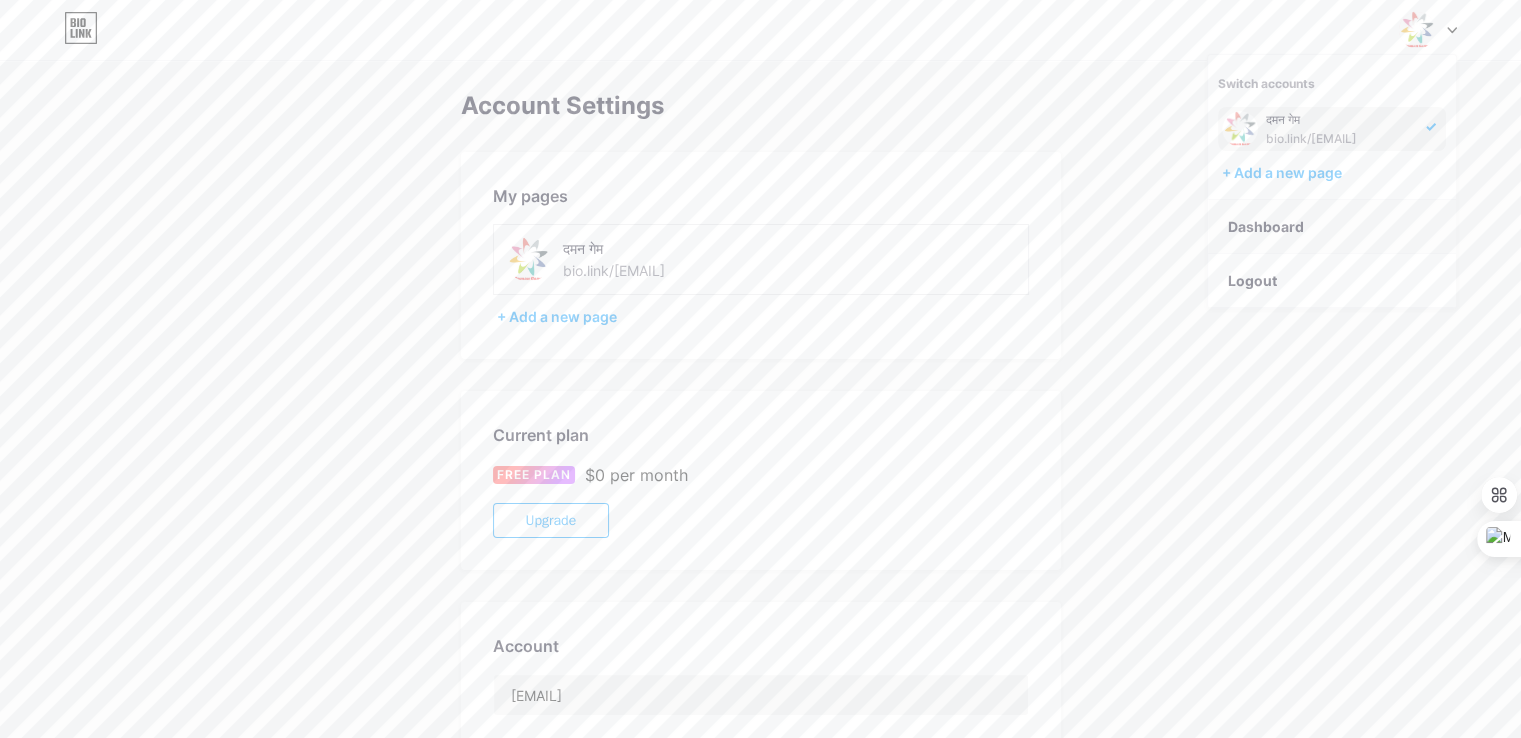 click on "Dashboard" at bounding box center (1332, 227) 